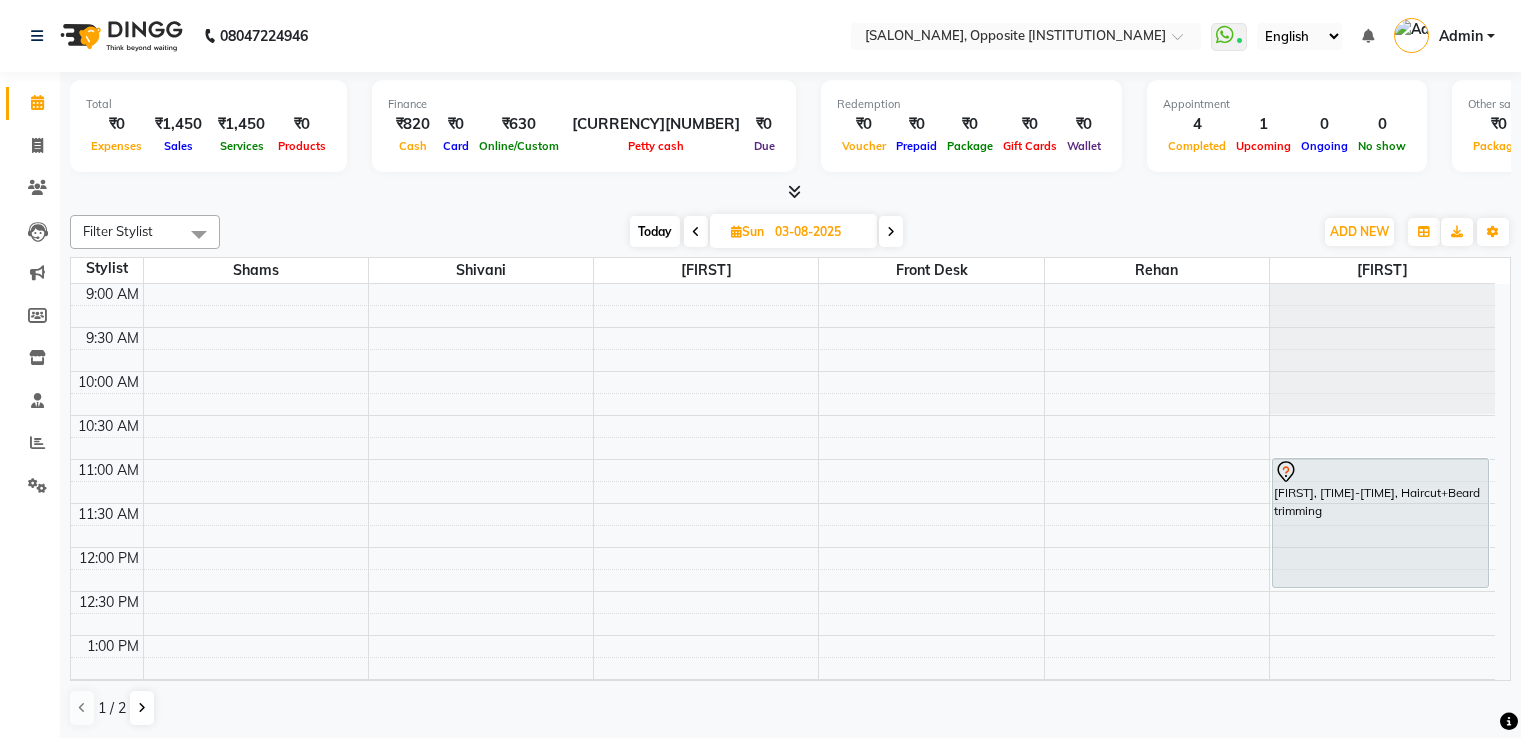 scroll, scrollTop: 0, scrollLeft: 0, axis: both 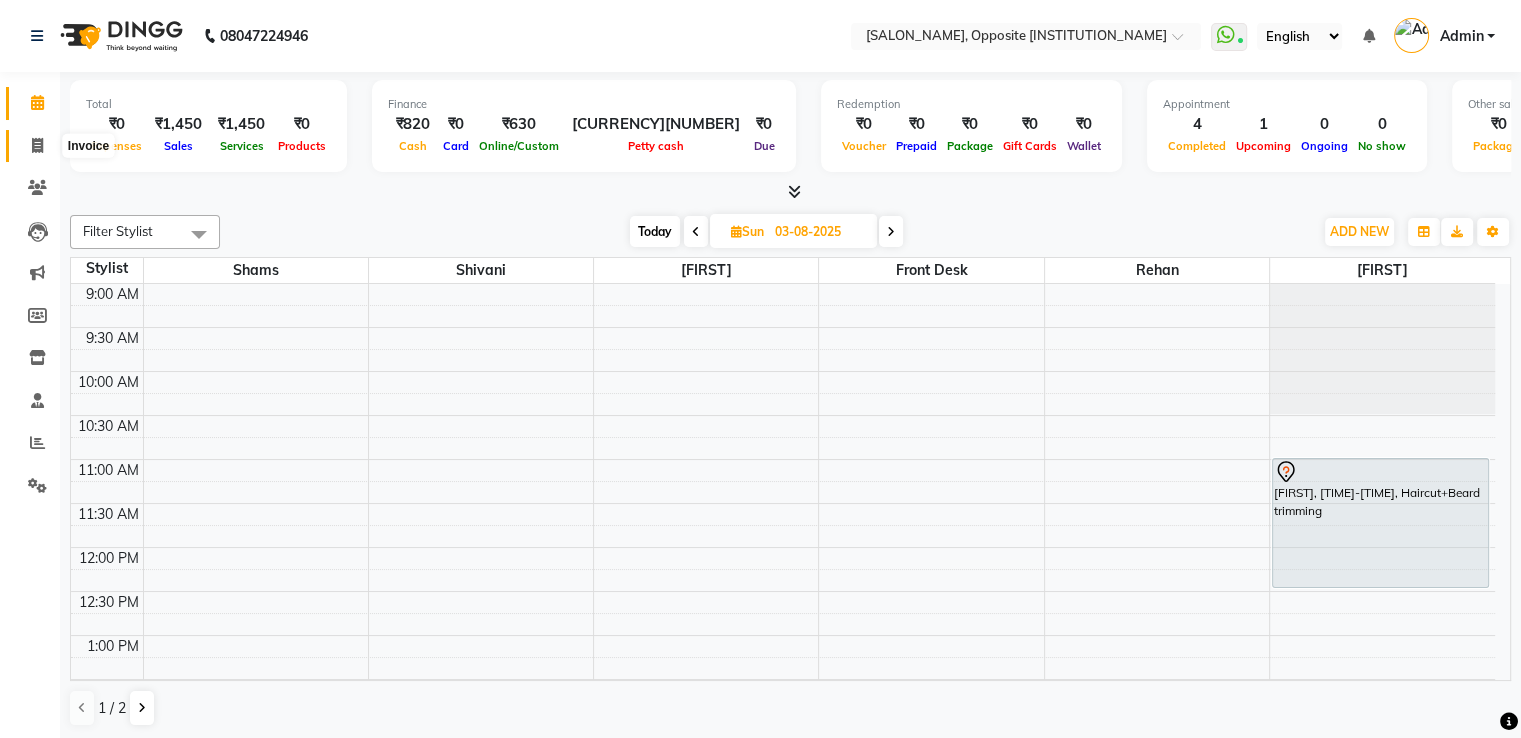 click 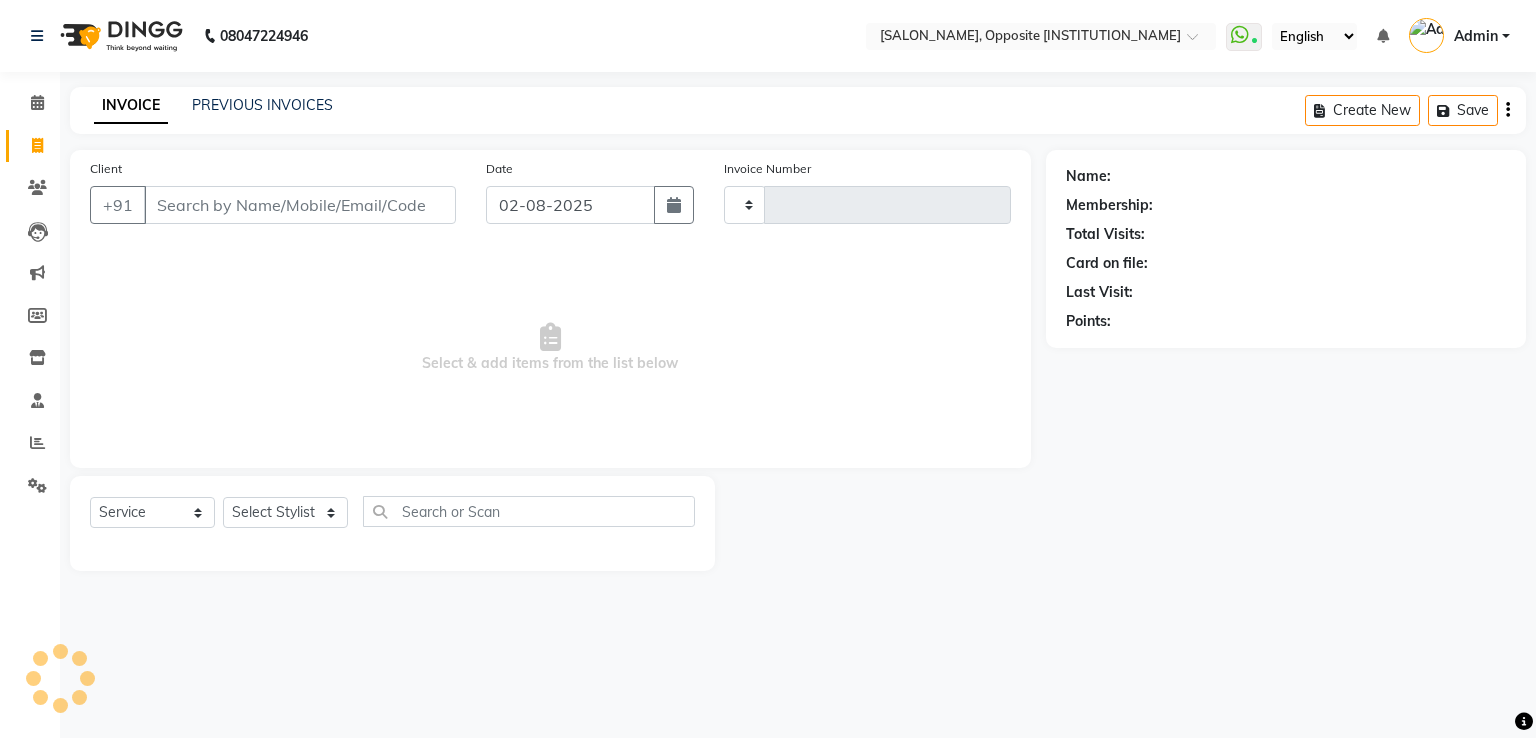 type on "1669" 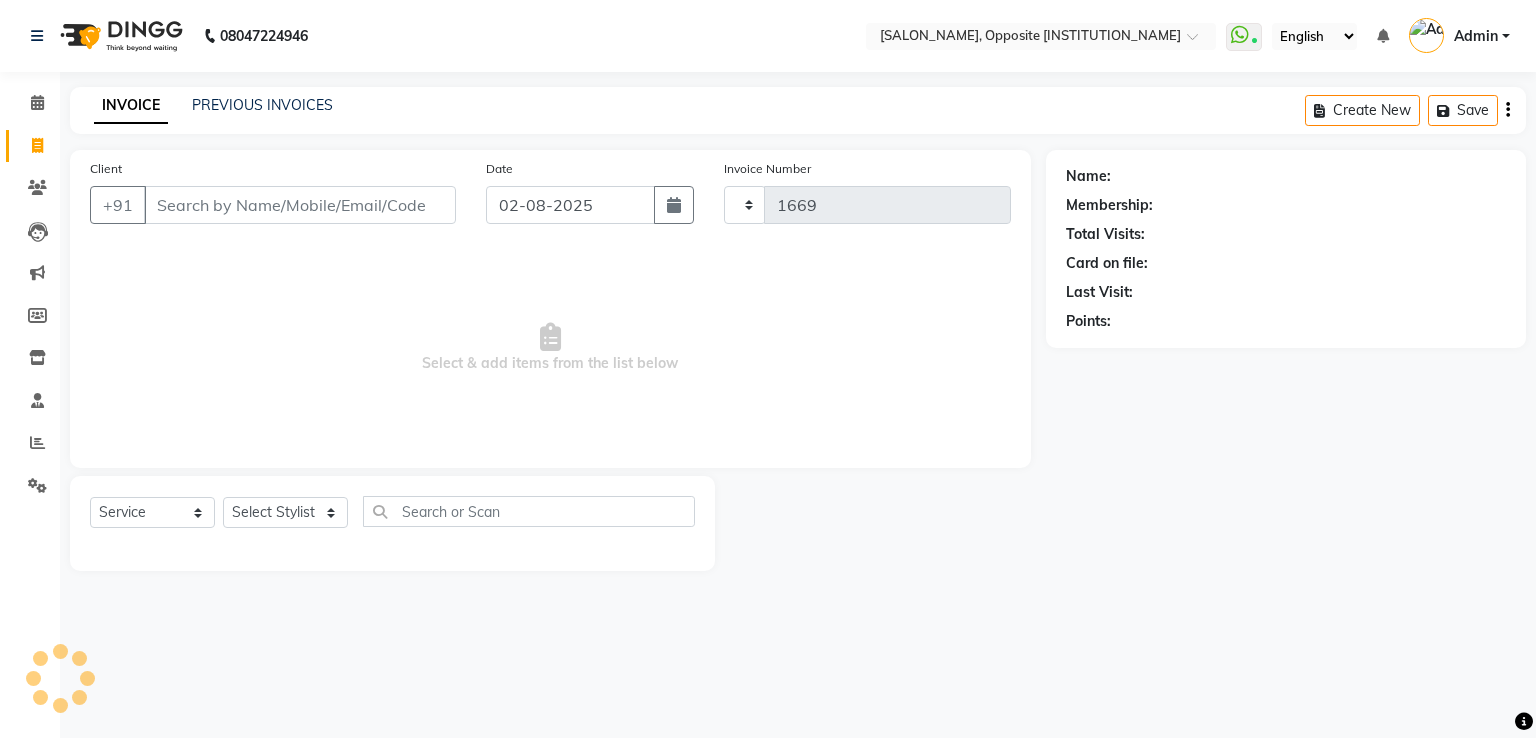 select on "3962" 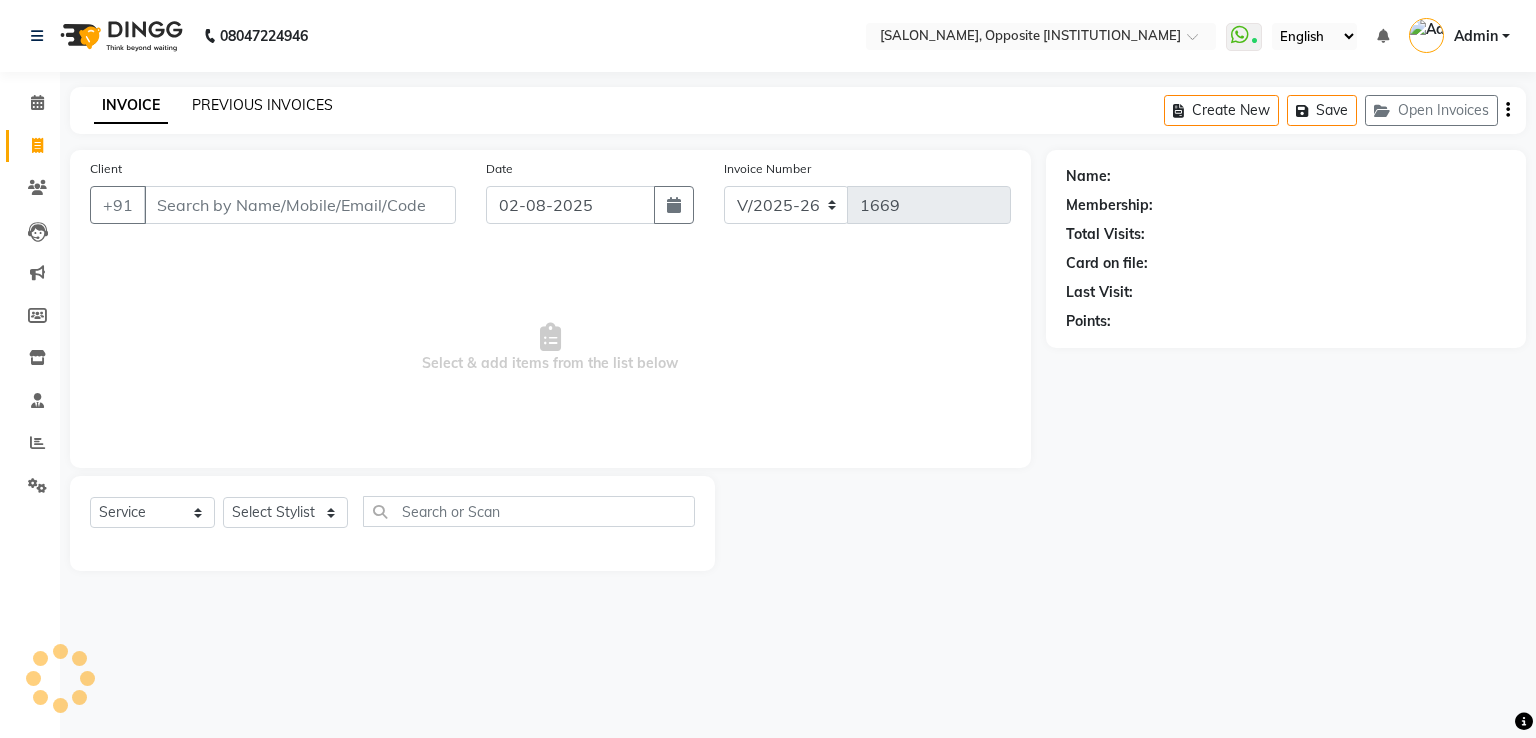 click on "PREVIOUS INVOICES" 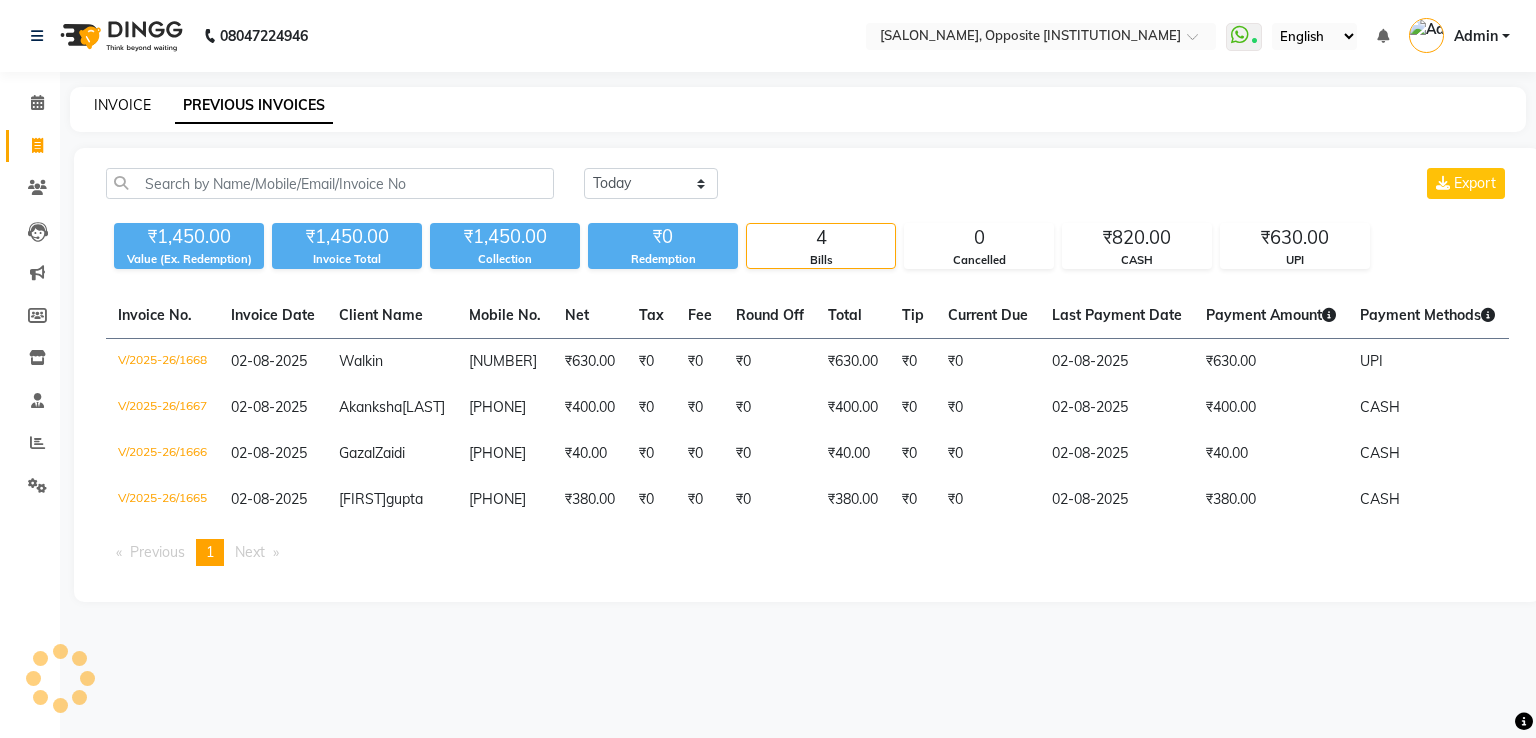 click on "INVOICE" 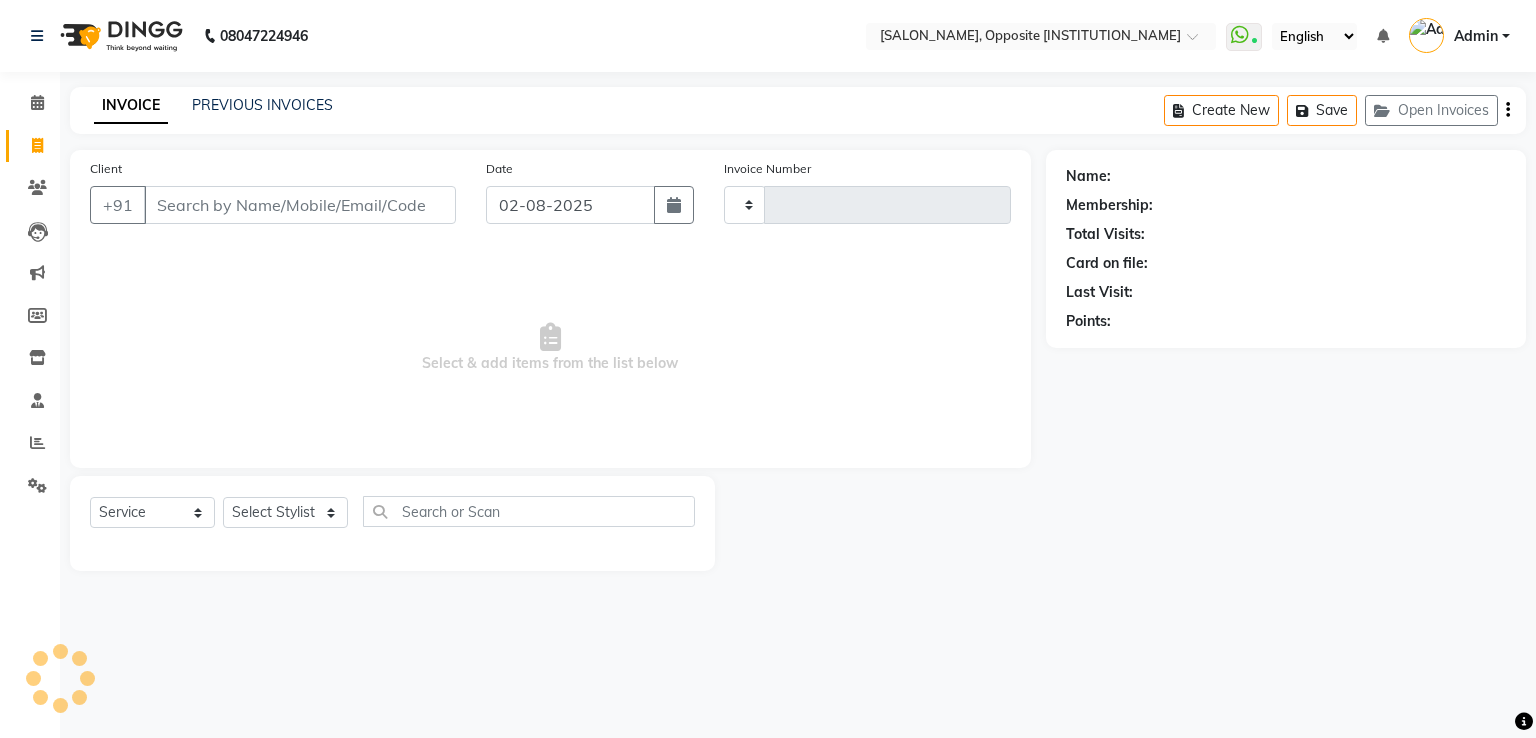 type on "1669" 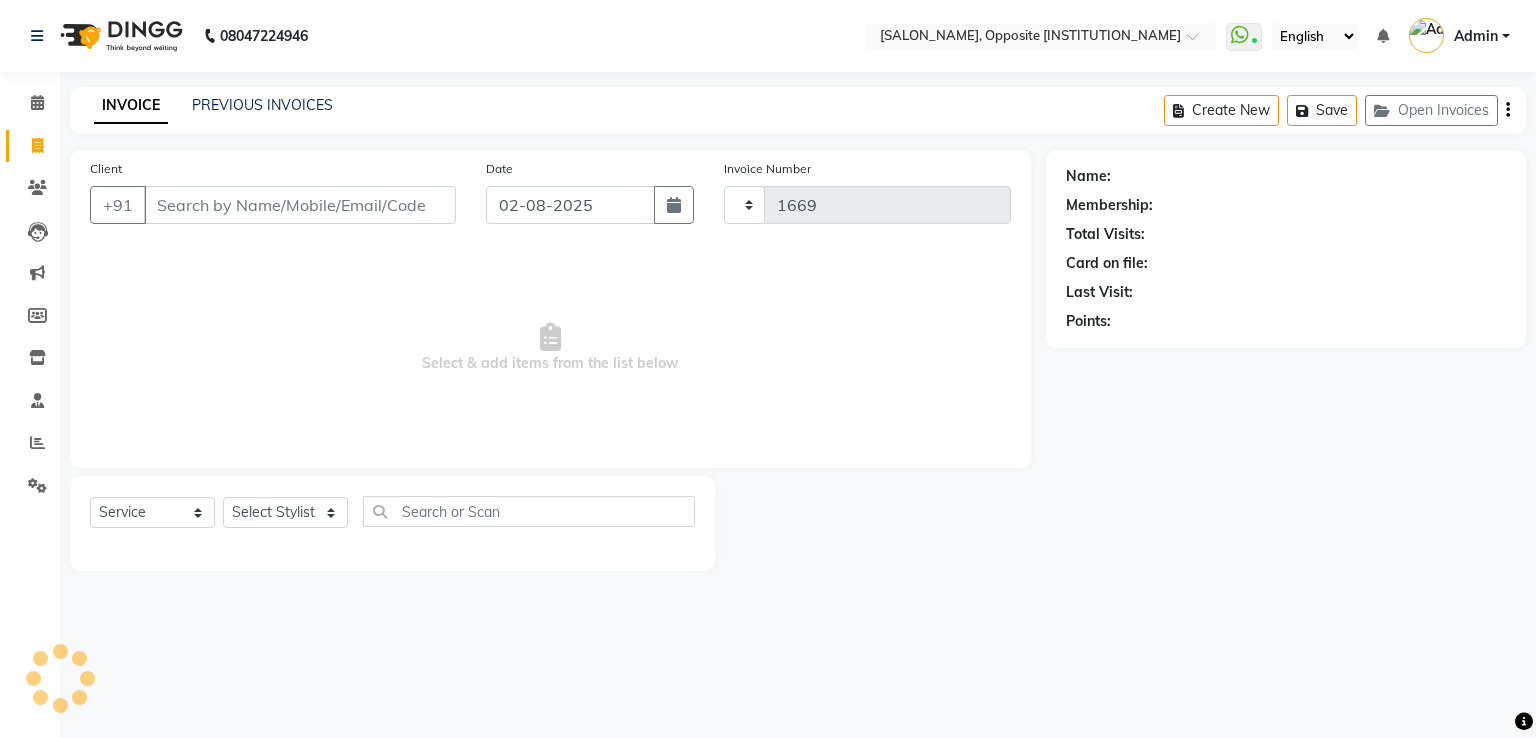 select on "3962" 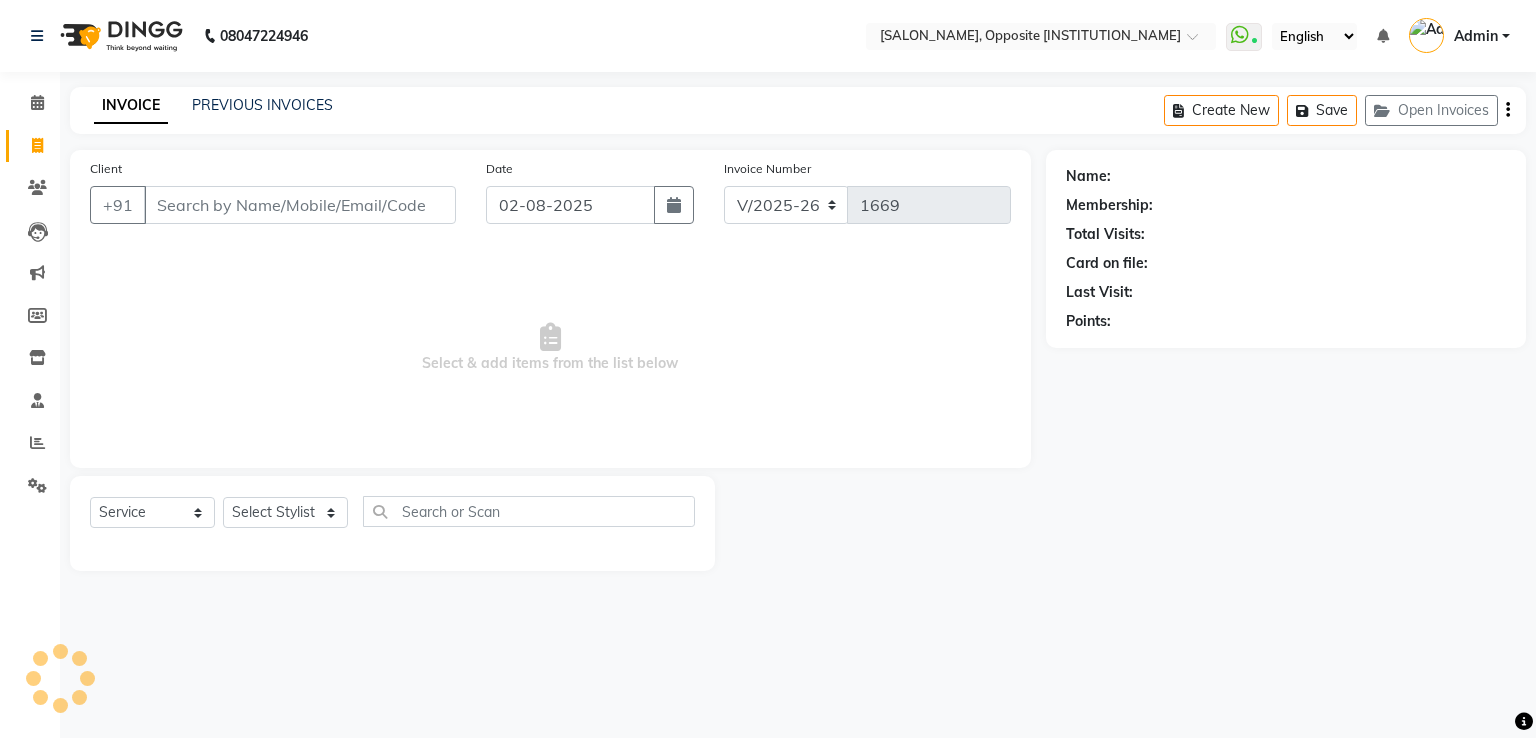 click on "Client" at bounding box center [300, 205] 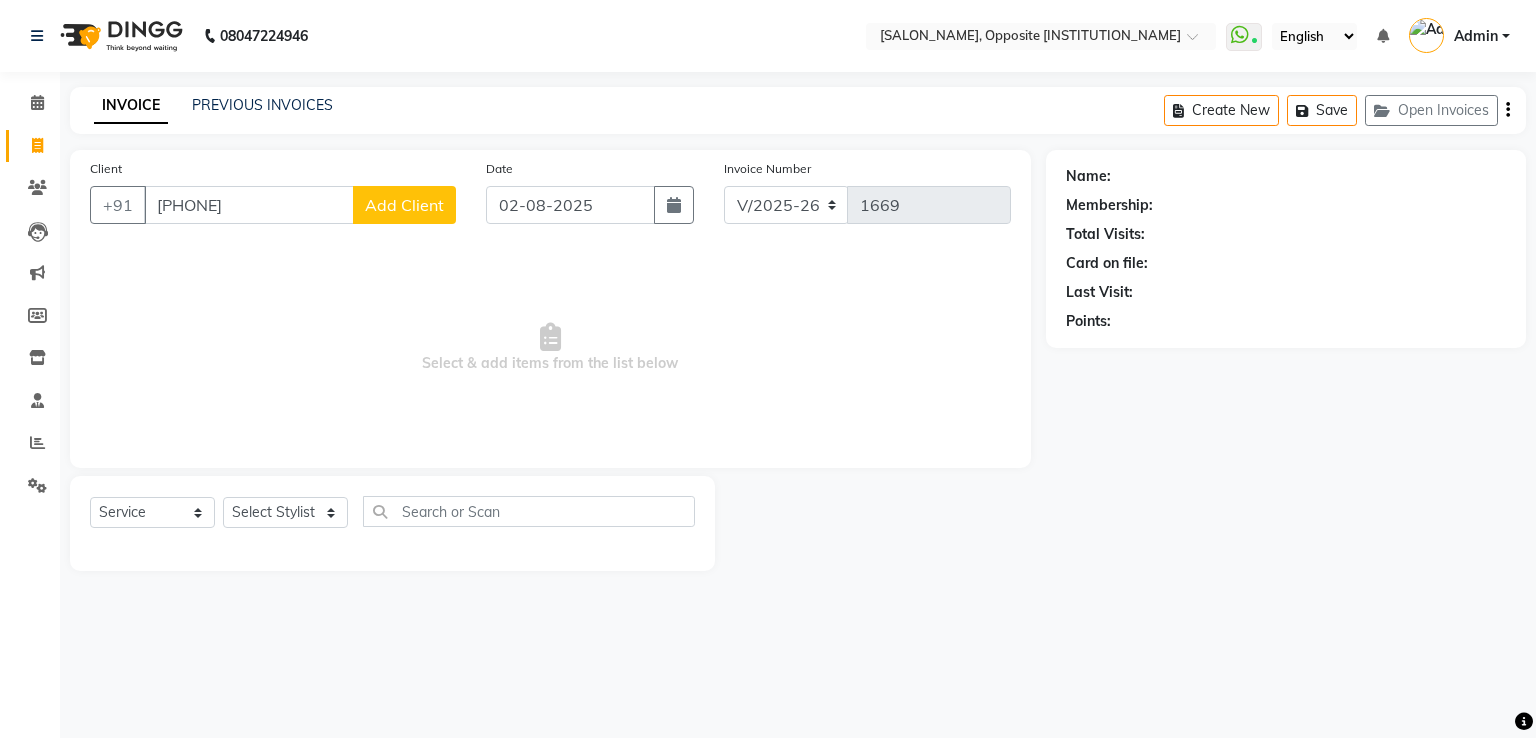 type on "[PHONE]" 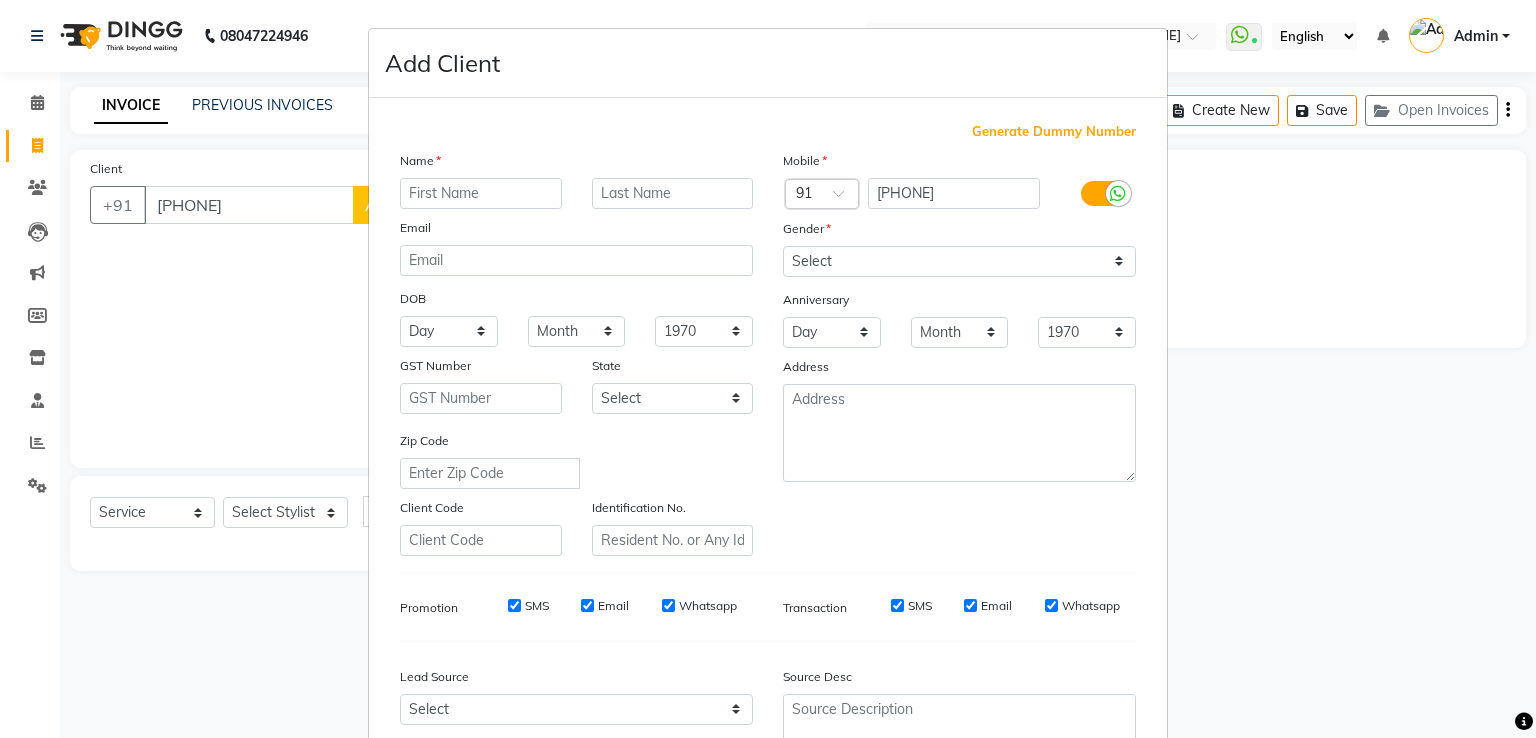 click at bounding box center (481, 193) 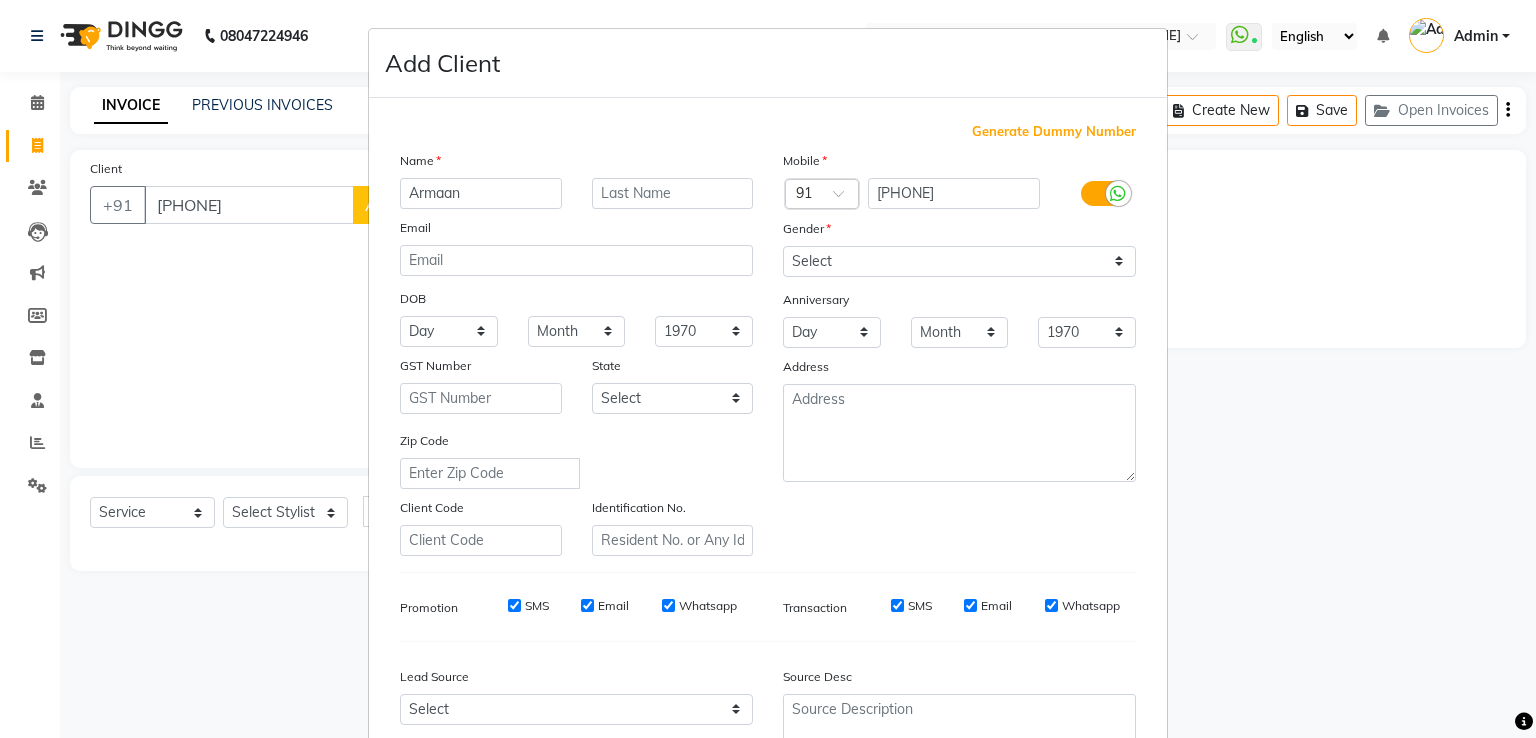 type on "Armaan" 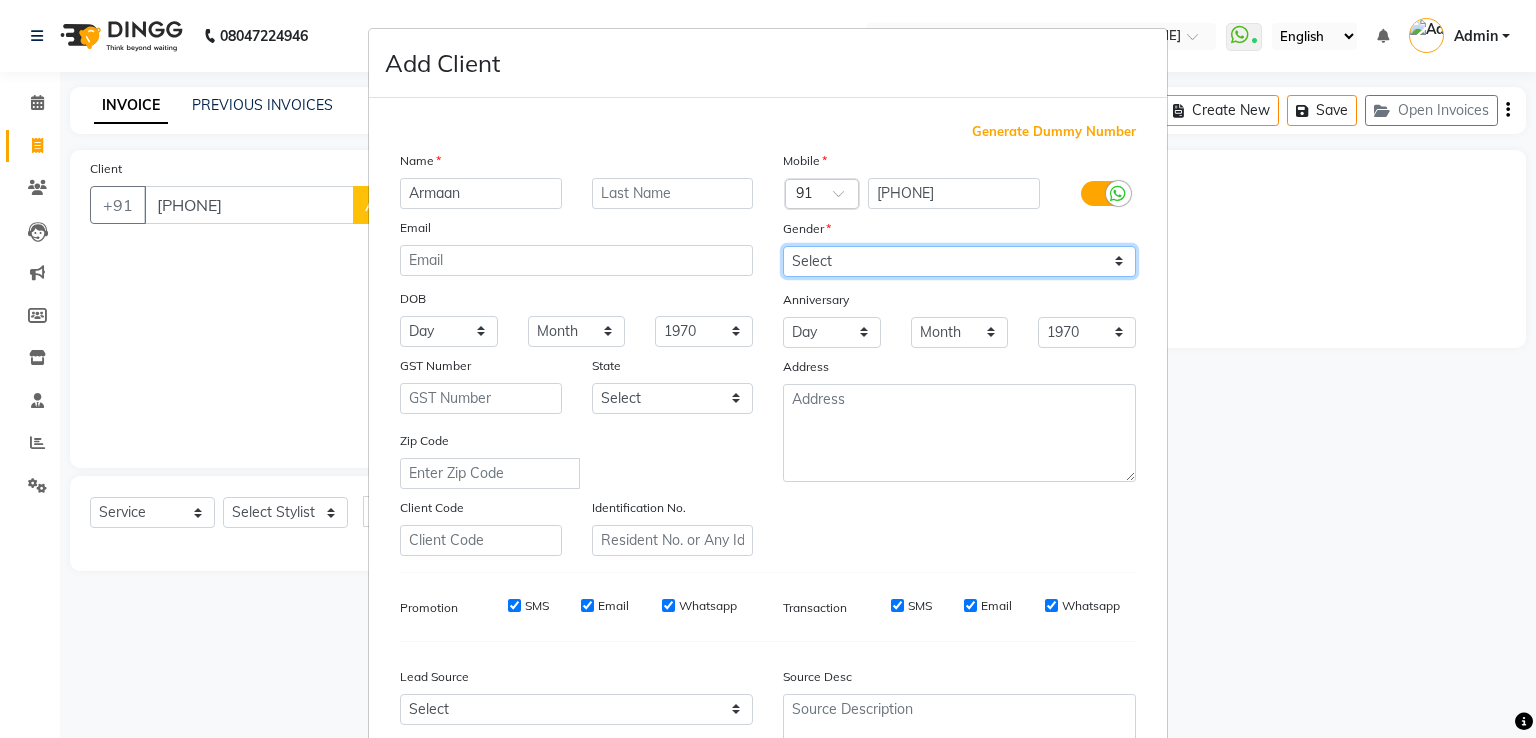 click on "Select Male Female Other Prefer Not To Say" at bounding box center (959, 261) 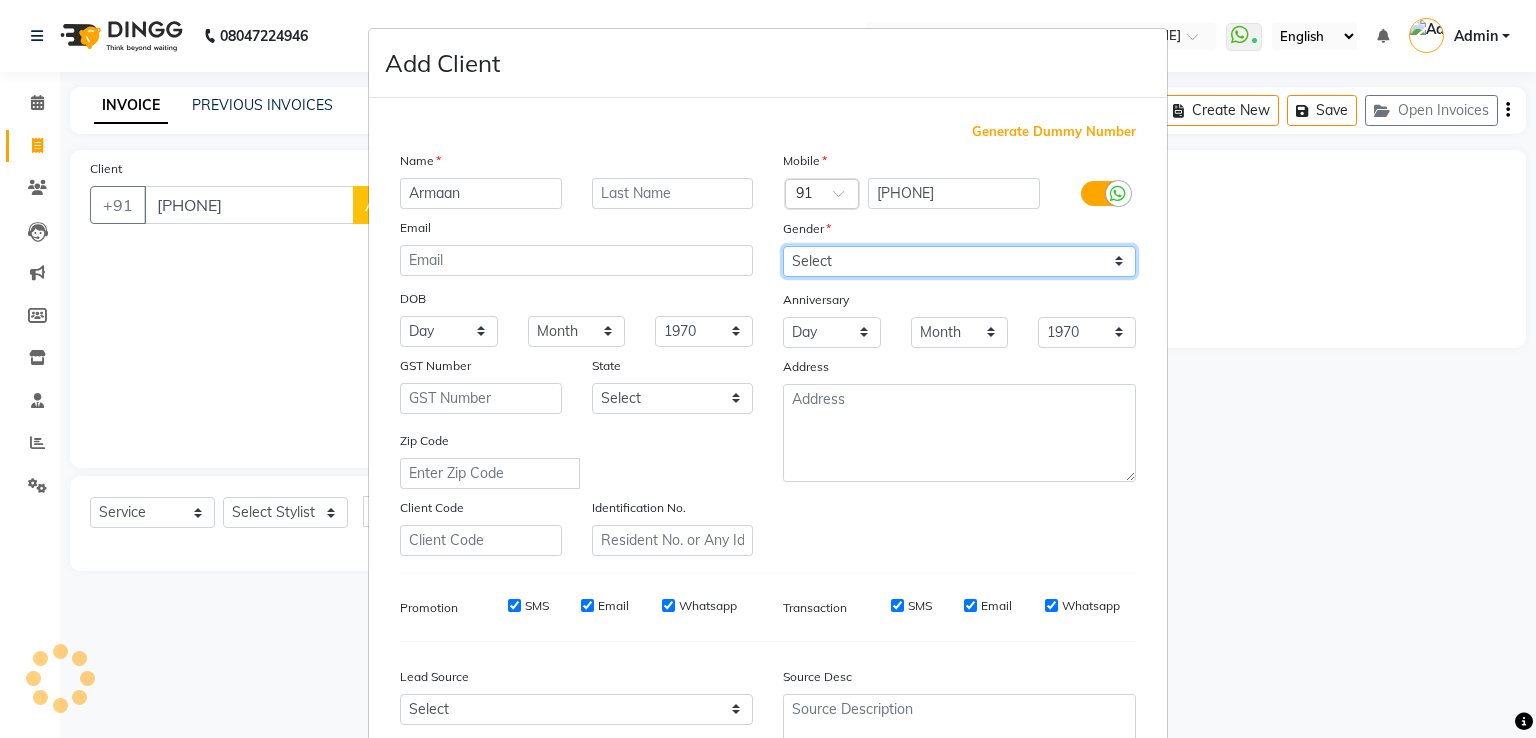 select on "male" 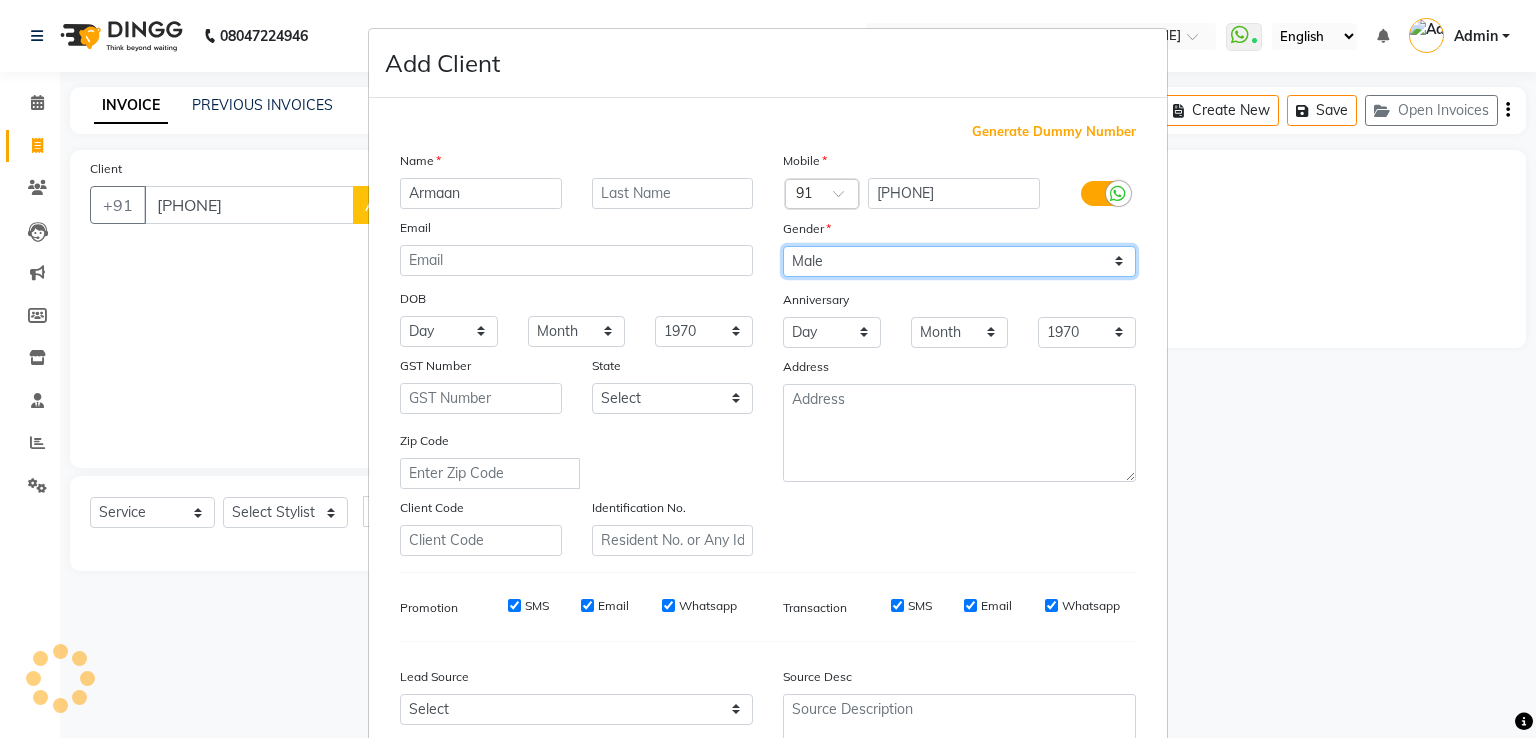 click on "Select Male Female Other Prefer Not To Say" at bounding box center [959, 261] 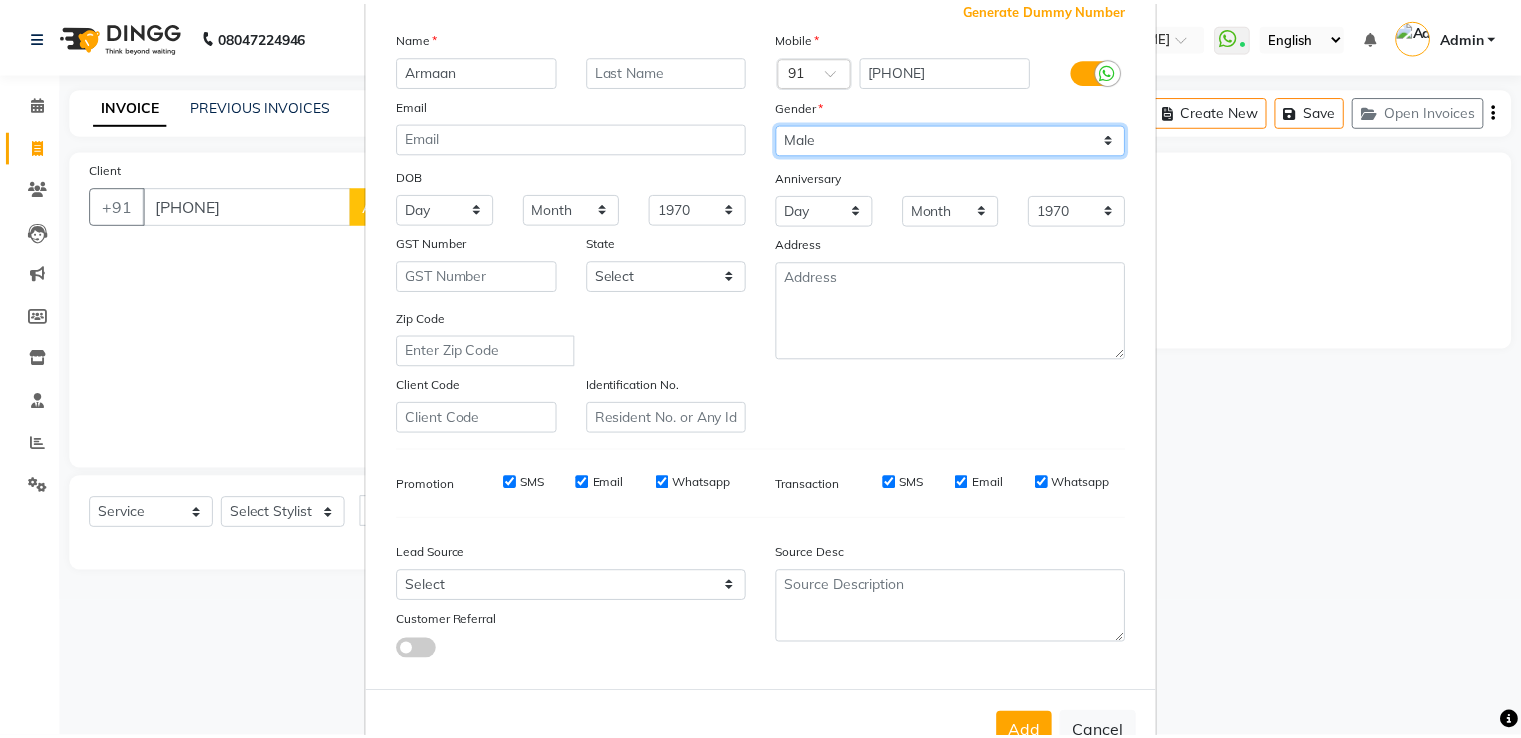 scroll, scrollTop: 146, scrollLeft: 0, axis: vertical 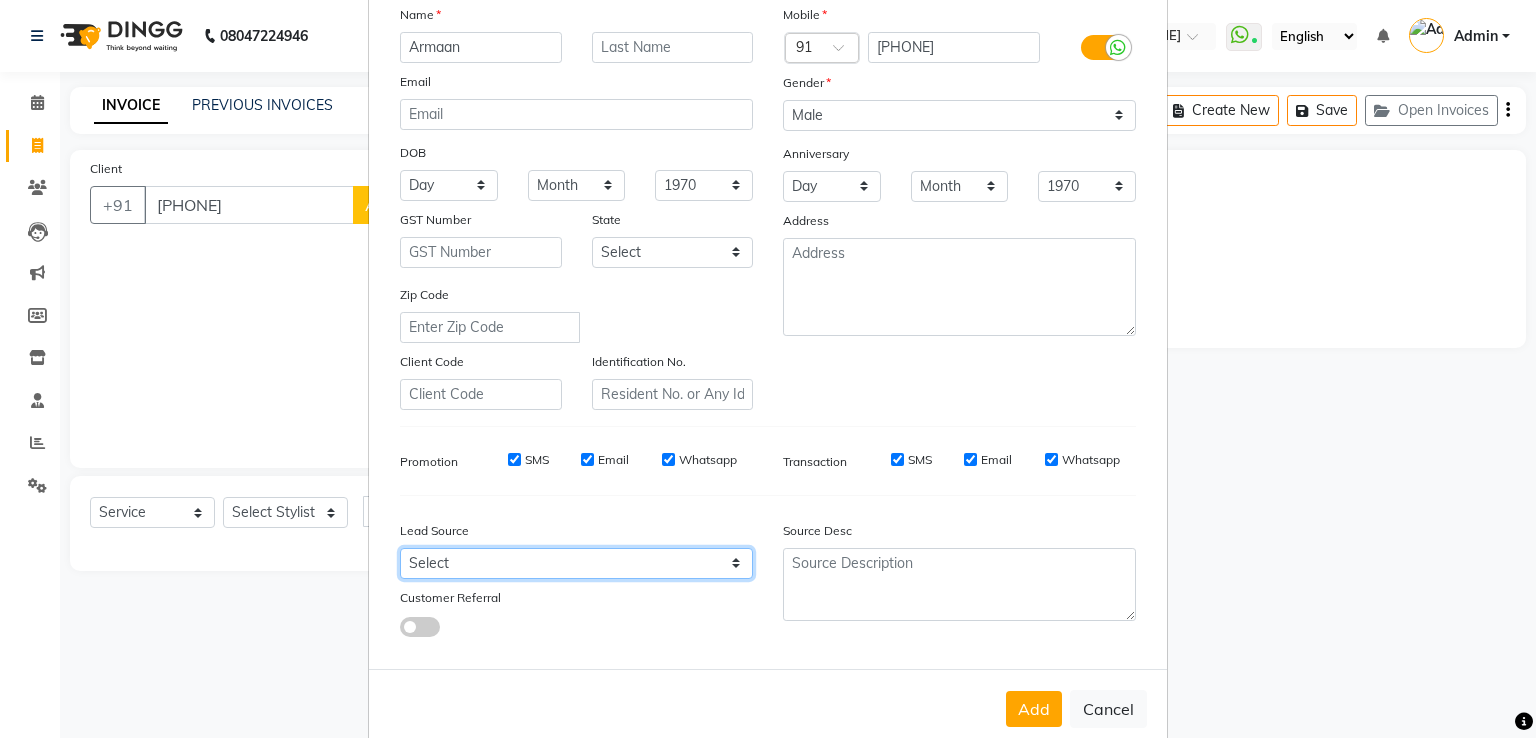 click on "Select Walk-in Referral Internet Friend Word of Mouth Advertisement Facebook JustDial Google Other Instagram  YouTube  WhatsApp" at bounding box center [576, 563] 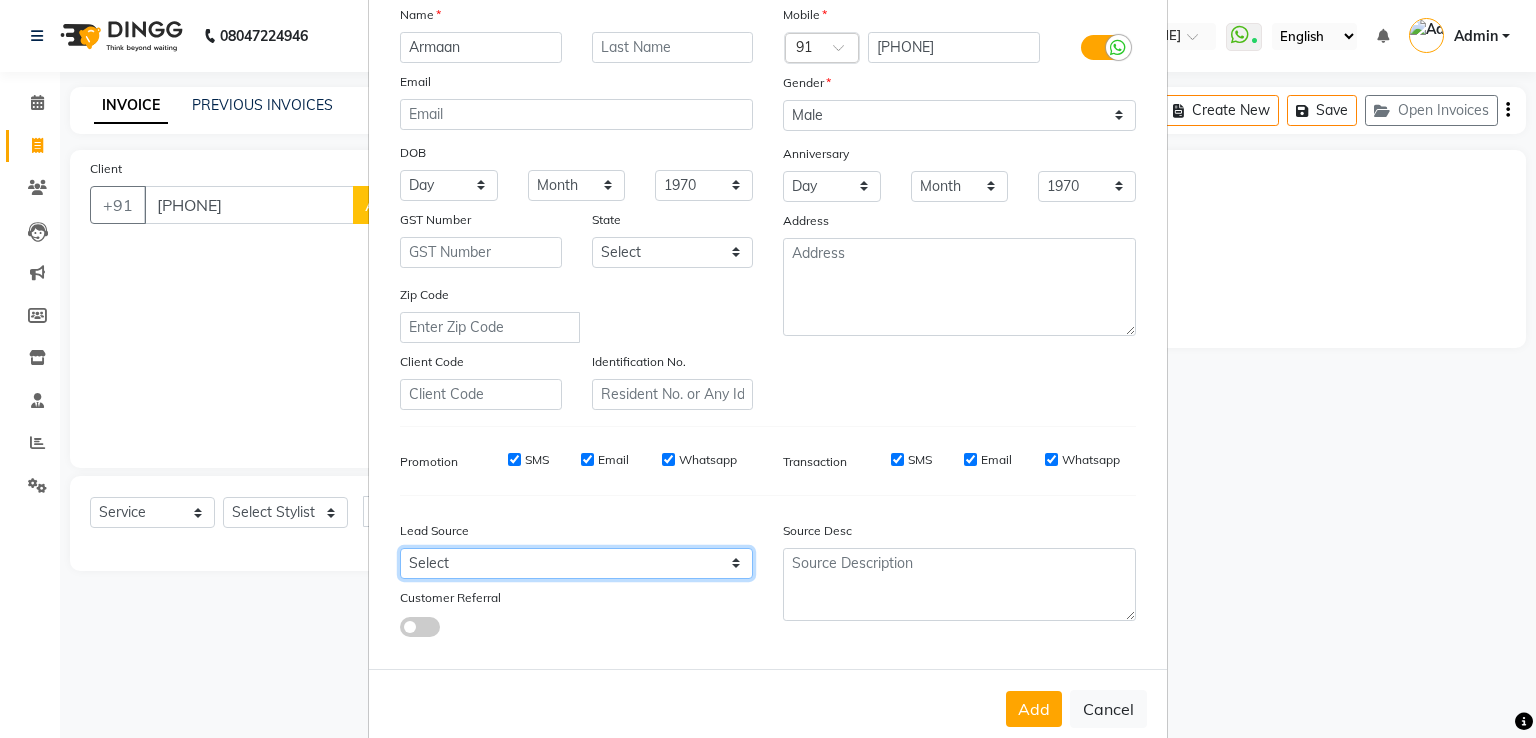select on "28232" 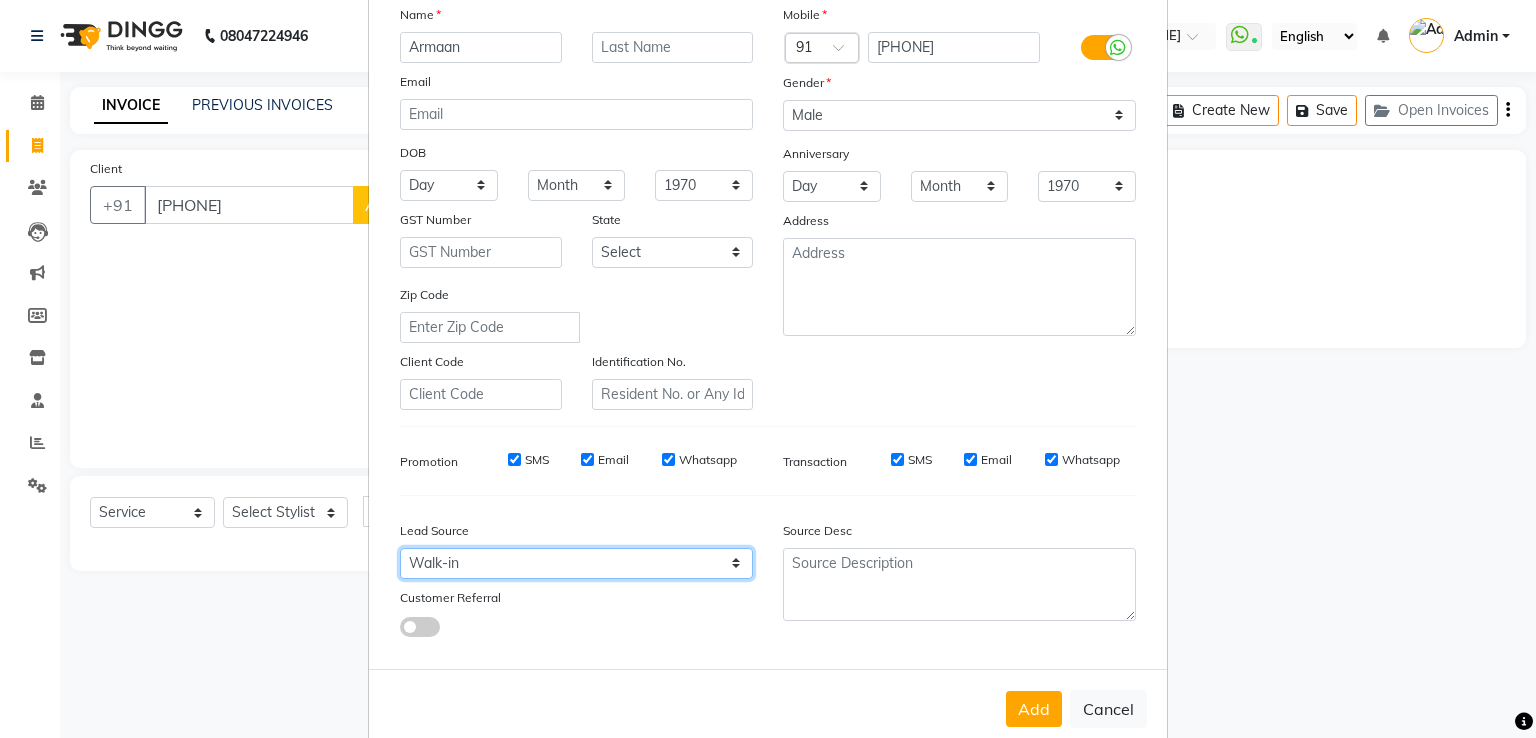 click on "Select Walk-in Referral Internet Friend Word of Mouth Advertisement Facebook JustDial Google Other Instagram  YouTube  WhatsApp" at bounding box center [576, 563] 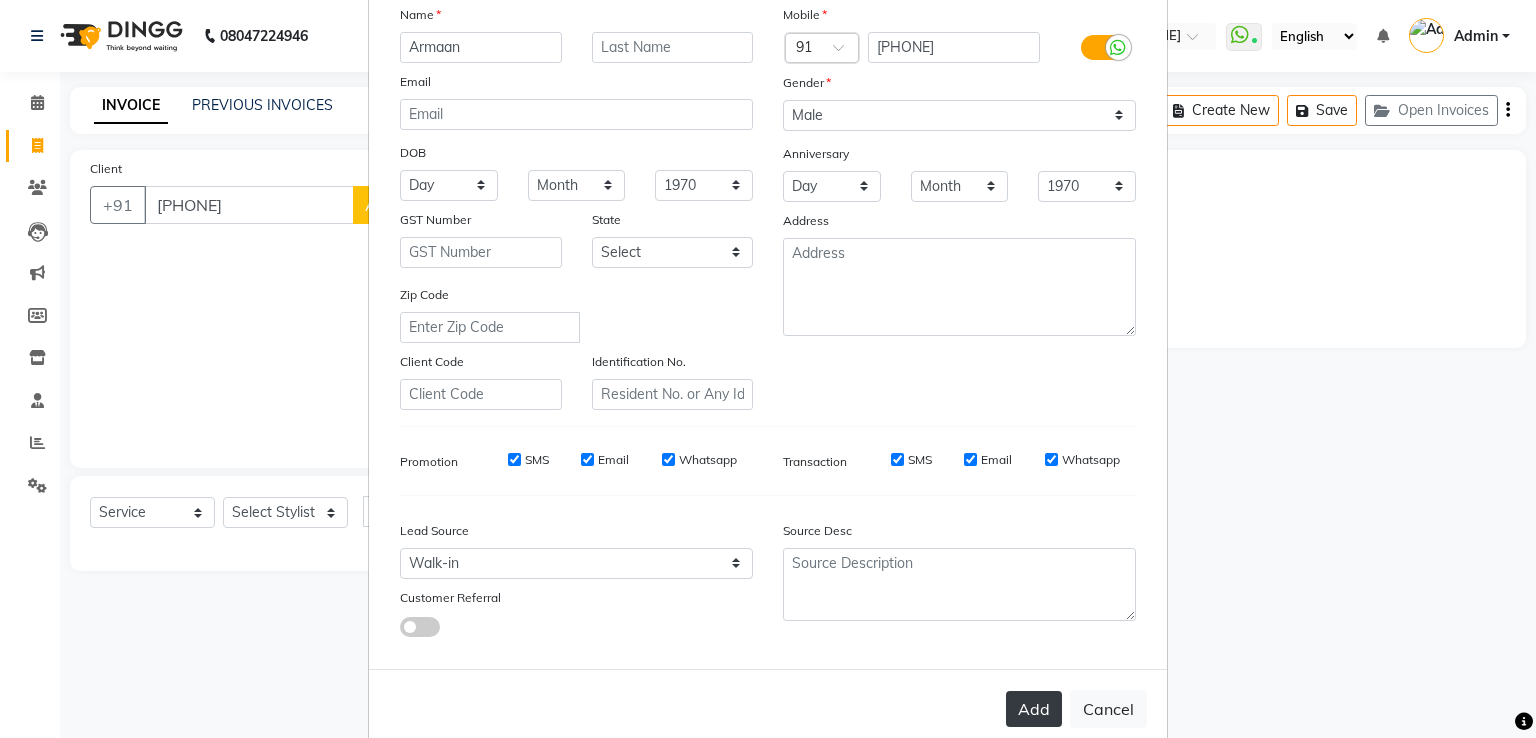 click on "Add" at bounding box center [1034, 709] 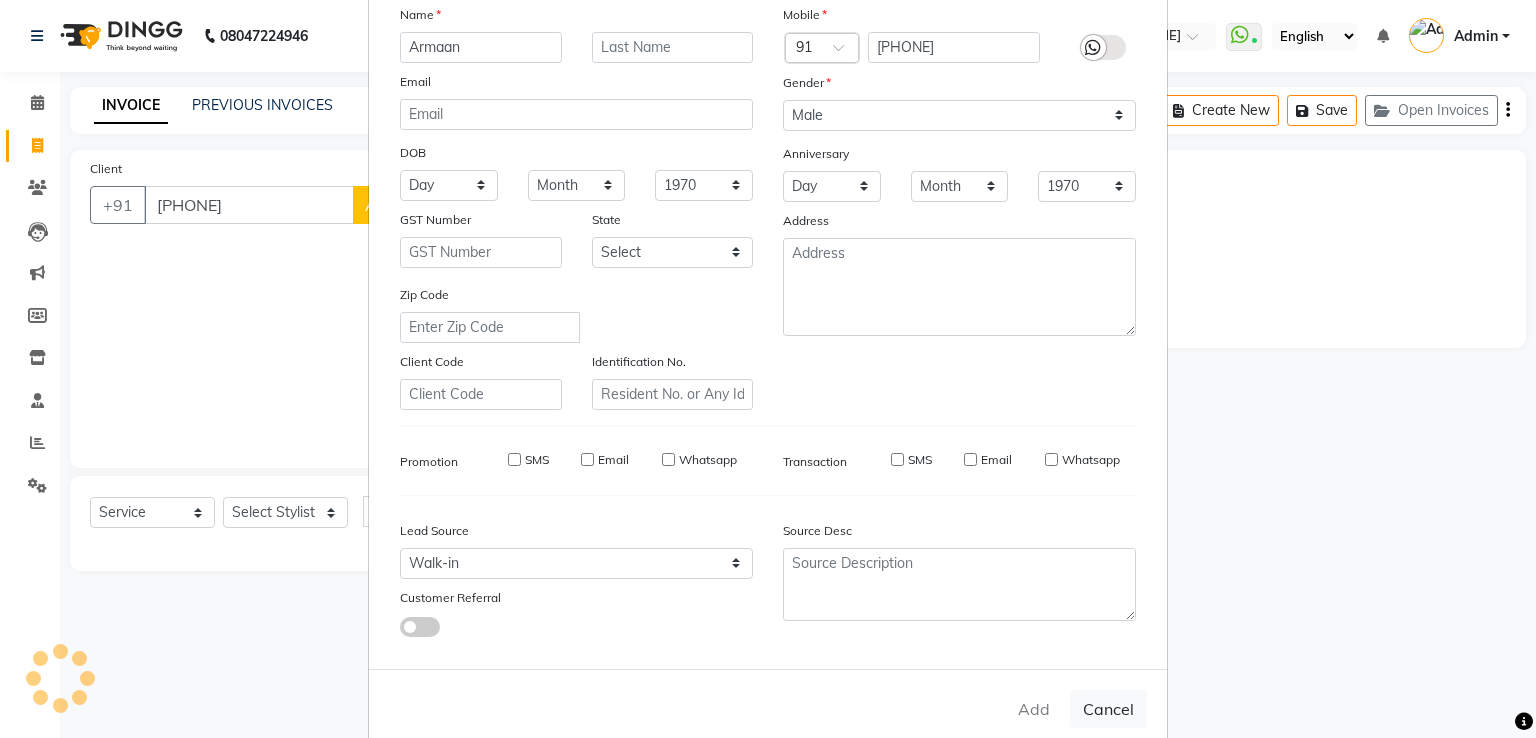type 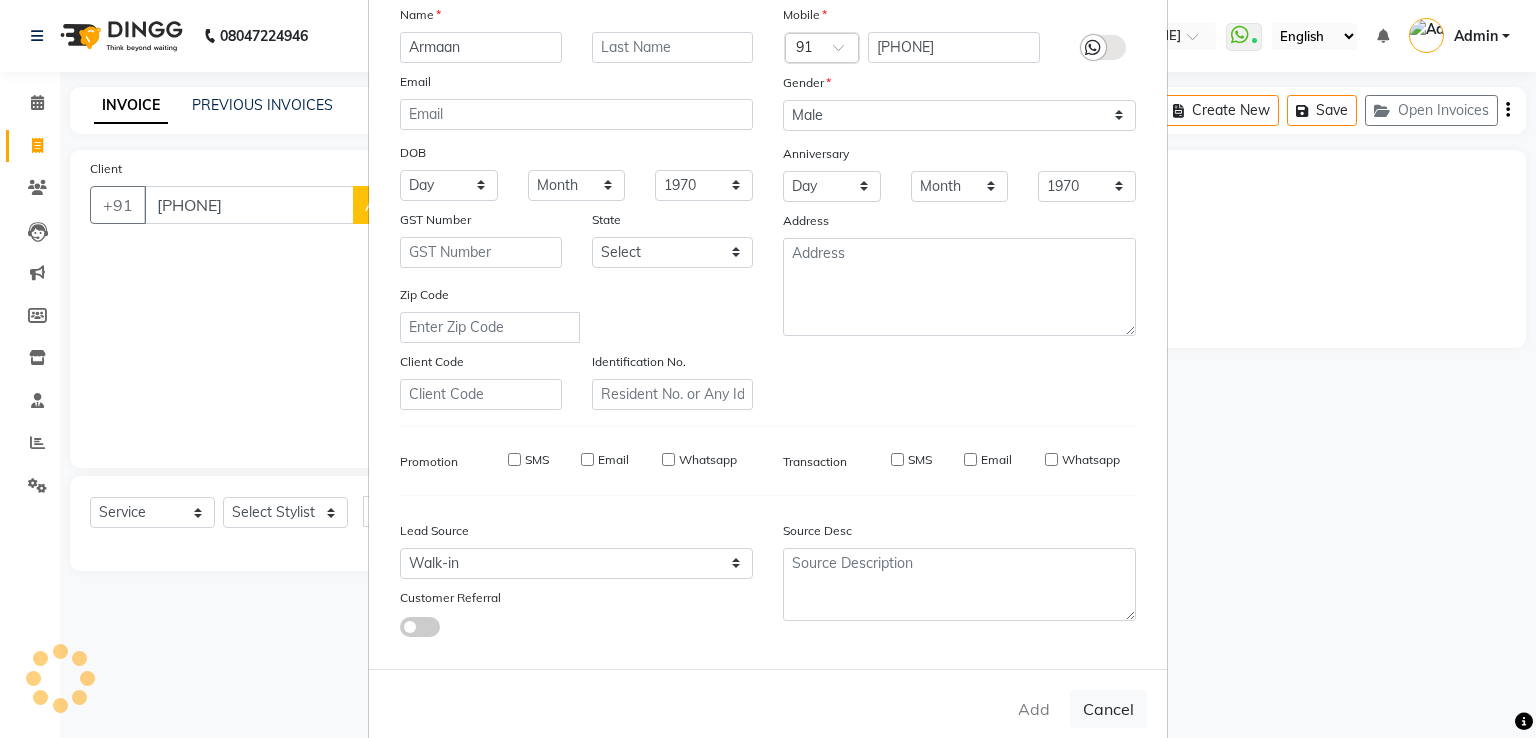 select 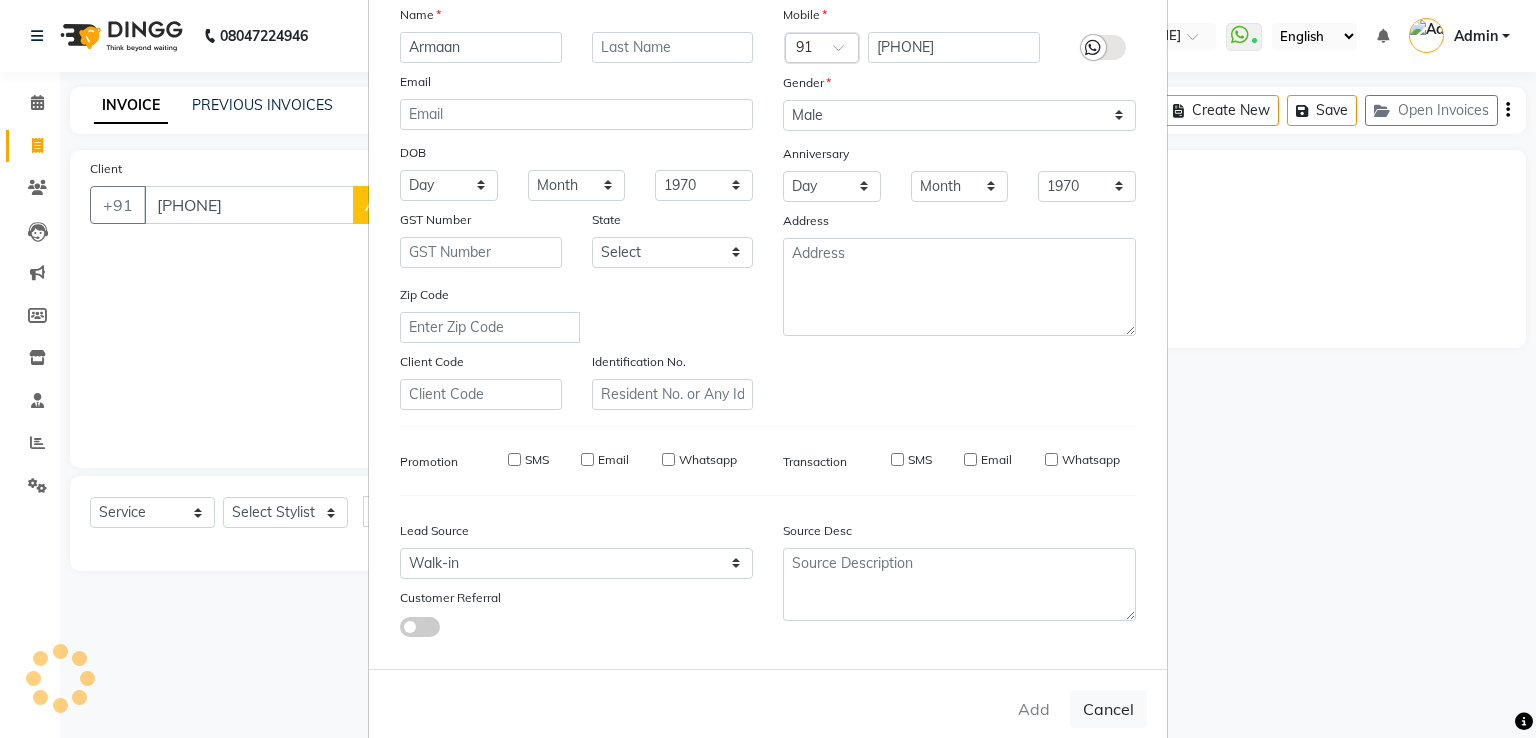 select 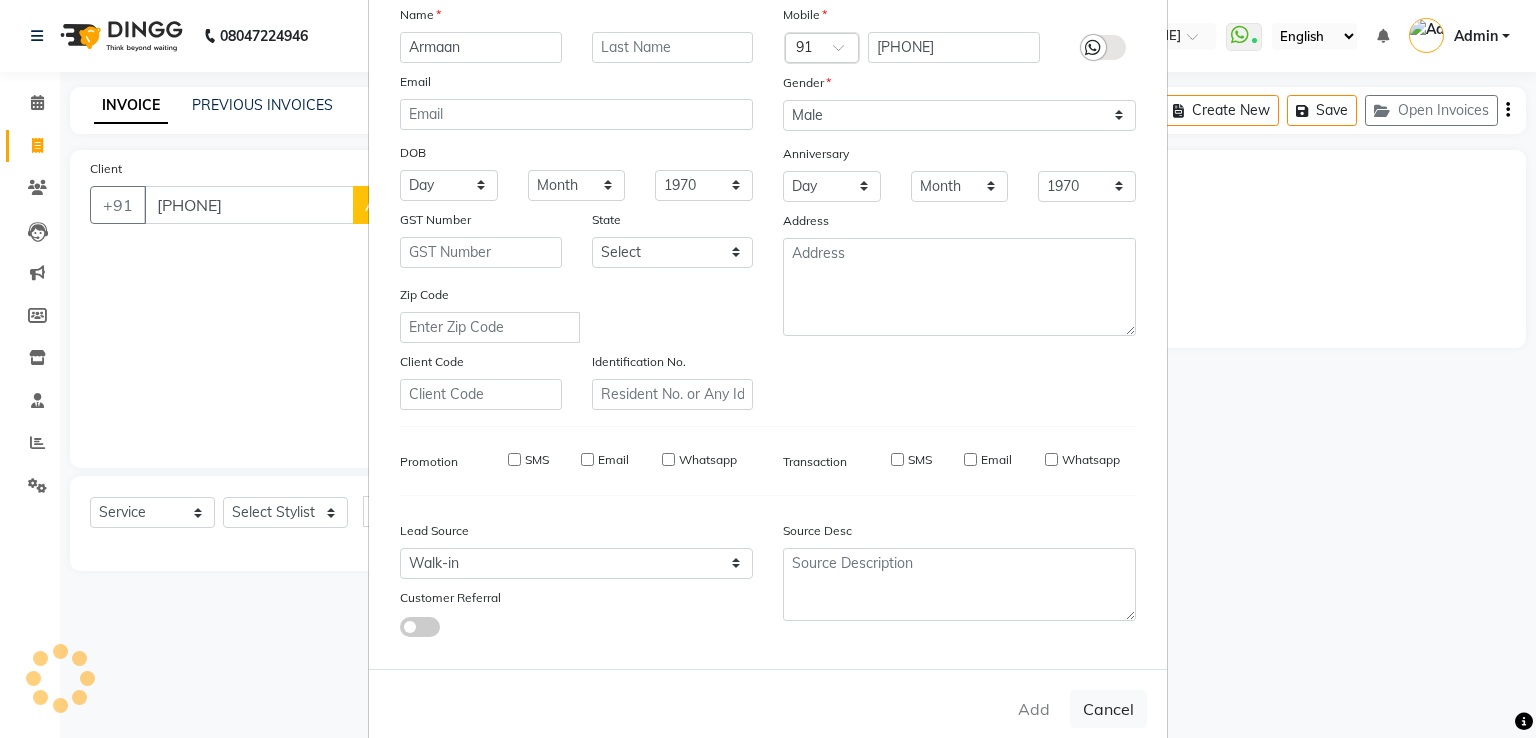 select 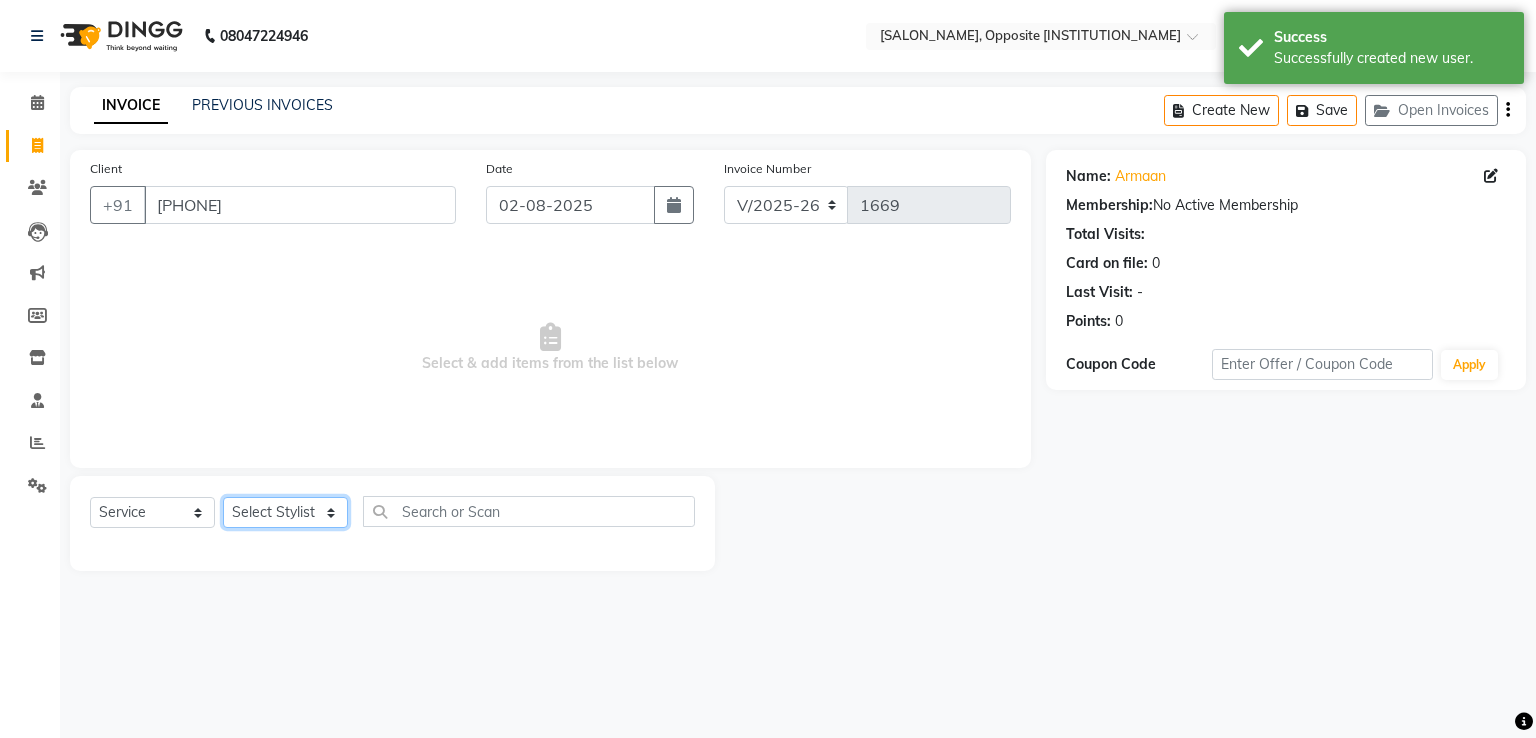 click on "Select Stylist [FIRST] [FIRST] [FRONT_DESK] [FIRST] [FIRST] [FIRST] [FIRST] [FIRST] [FIRST]" 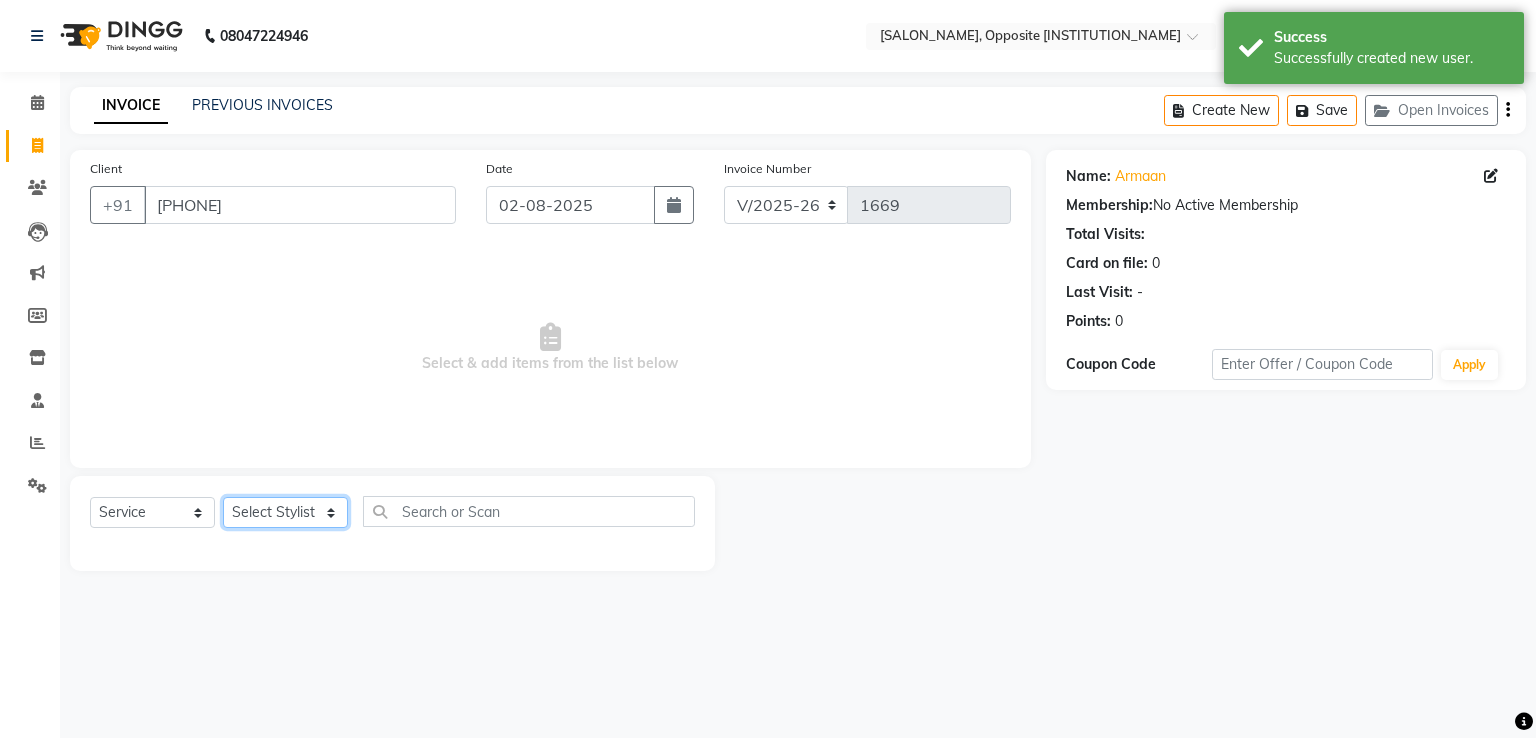 select on "[NUMBER]" 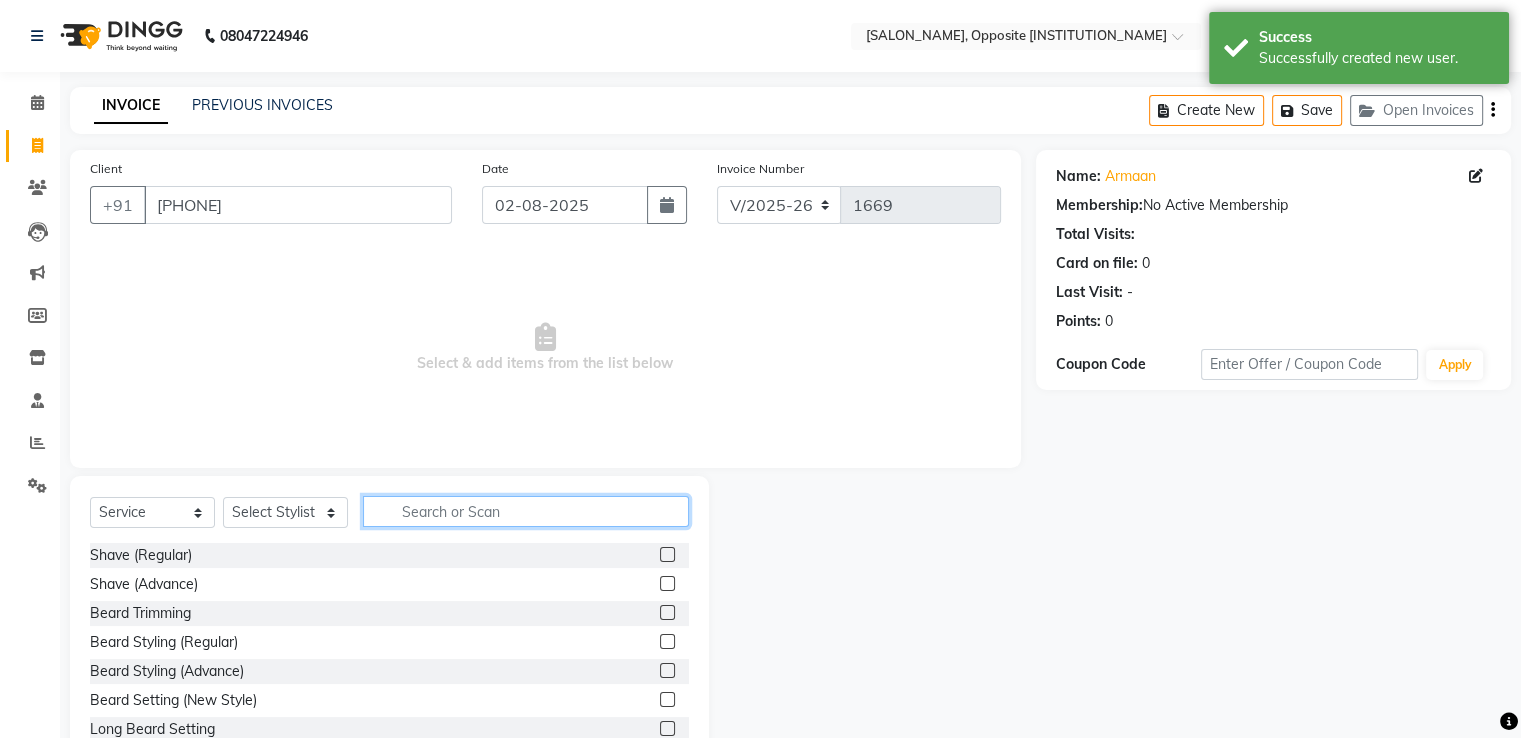click 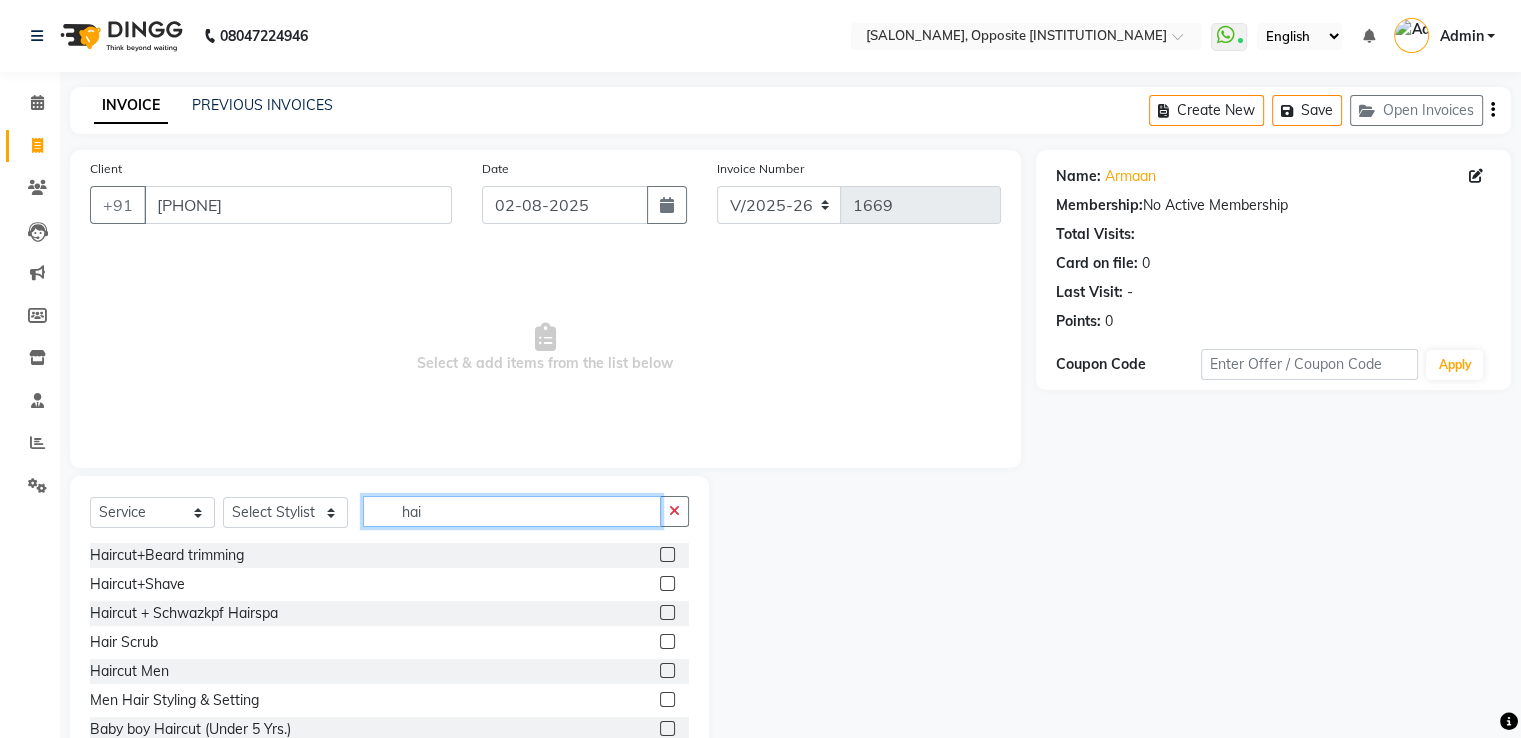 type on "hai" 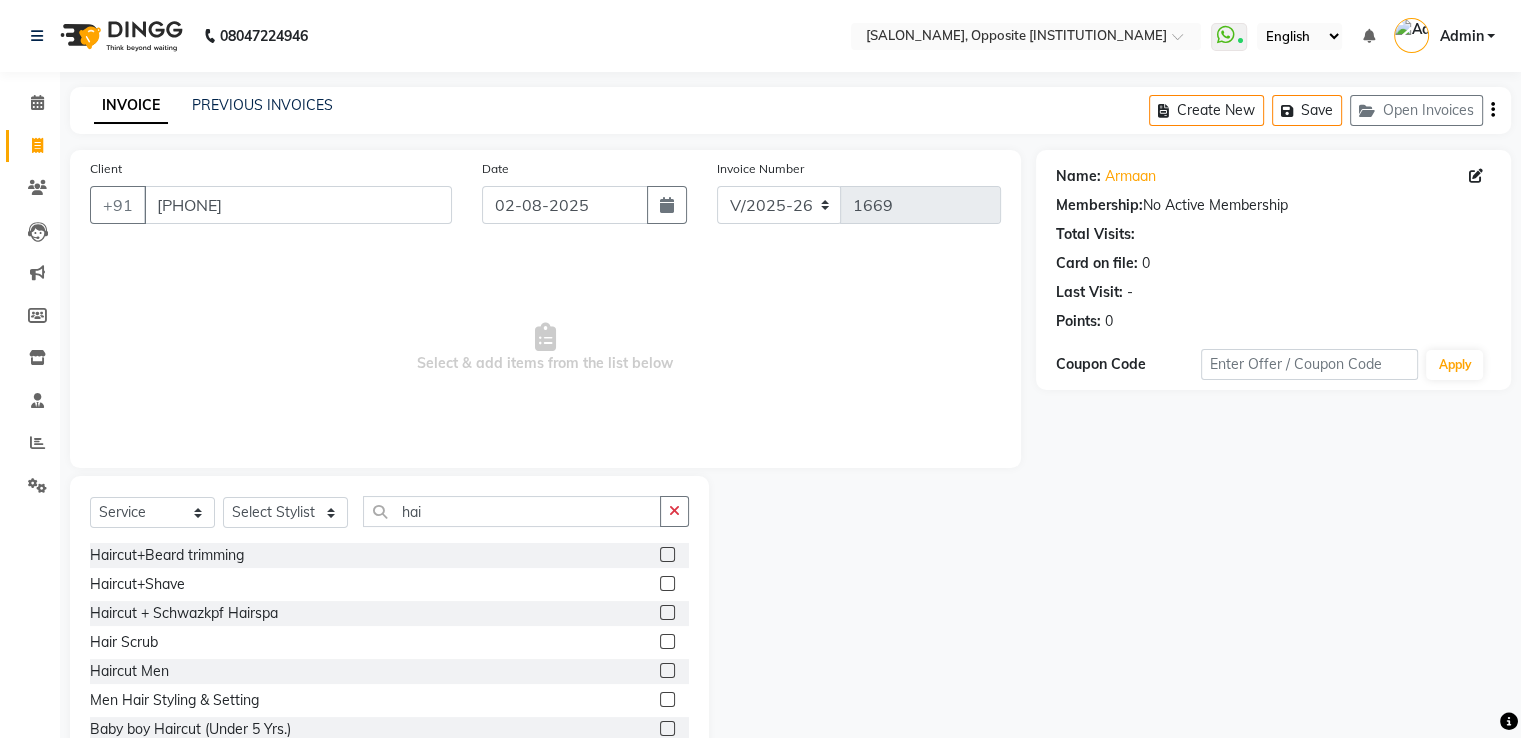click 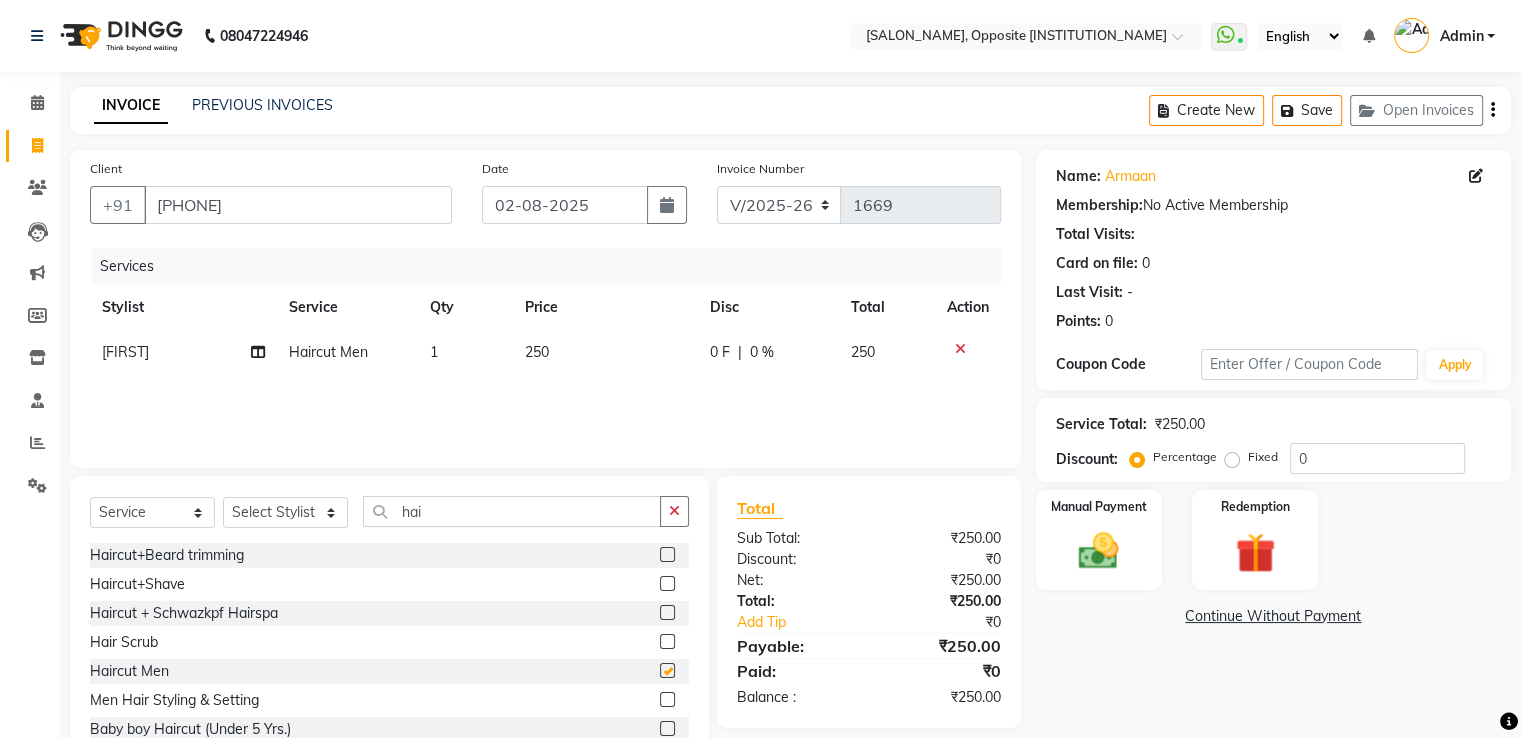 checkbox on "false" 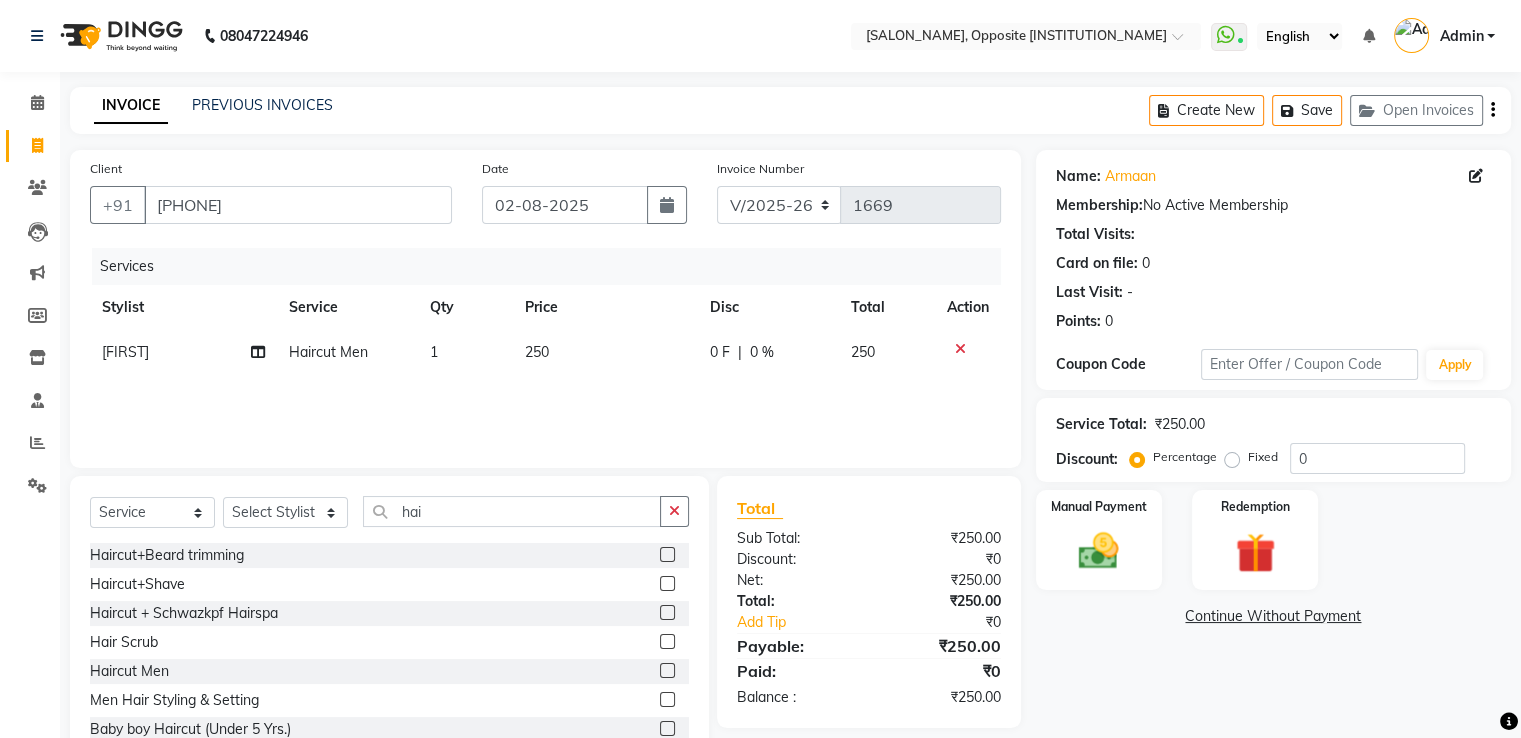 click on "1" 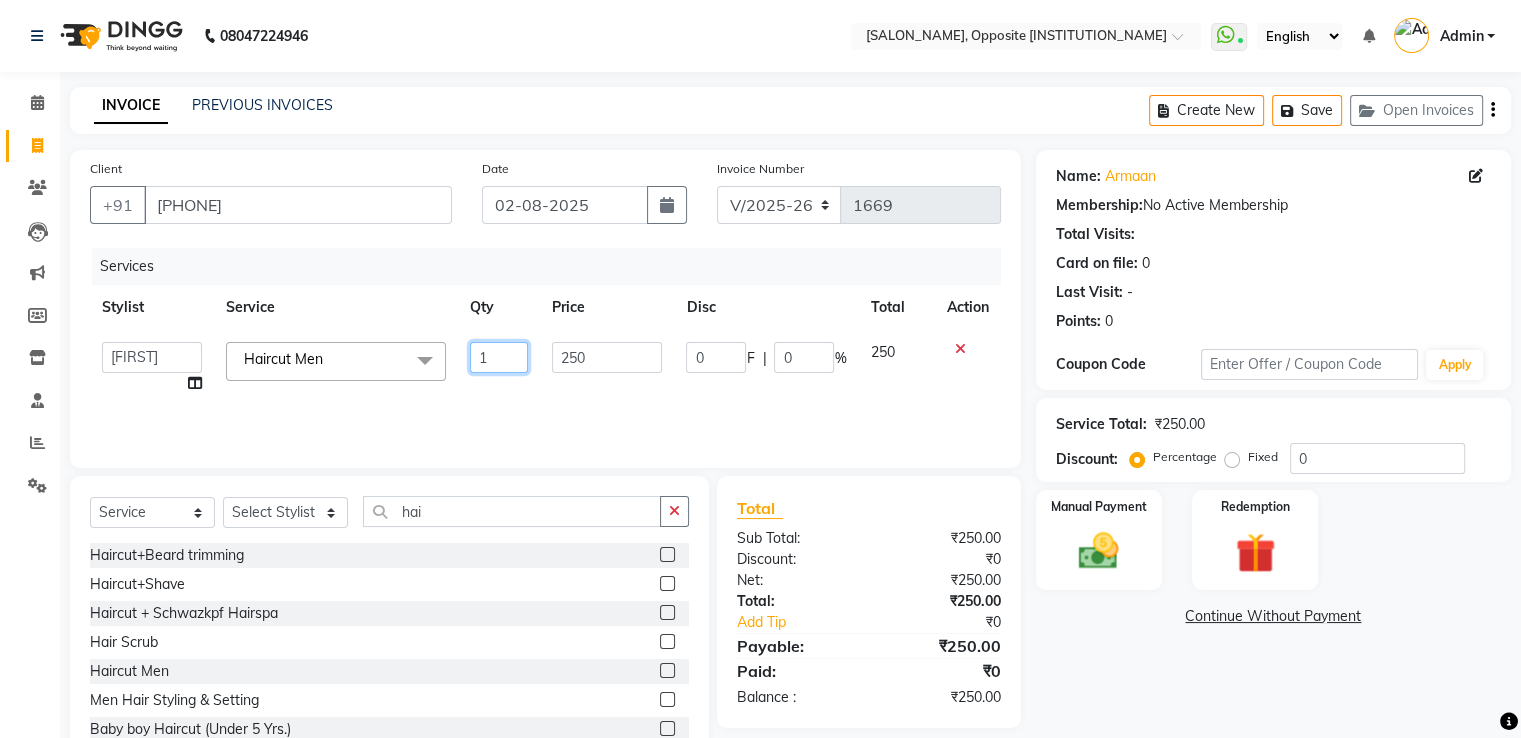 click on "1" 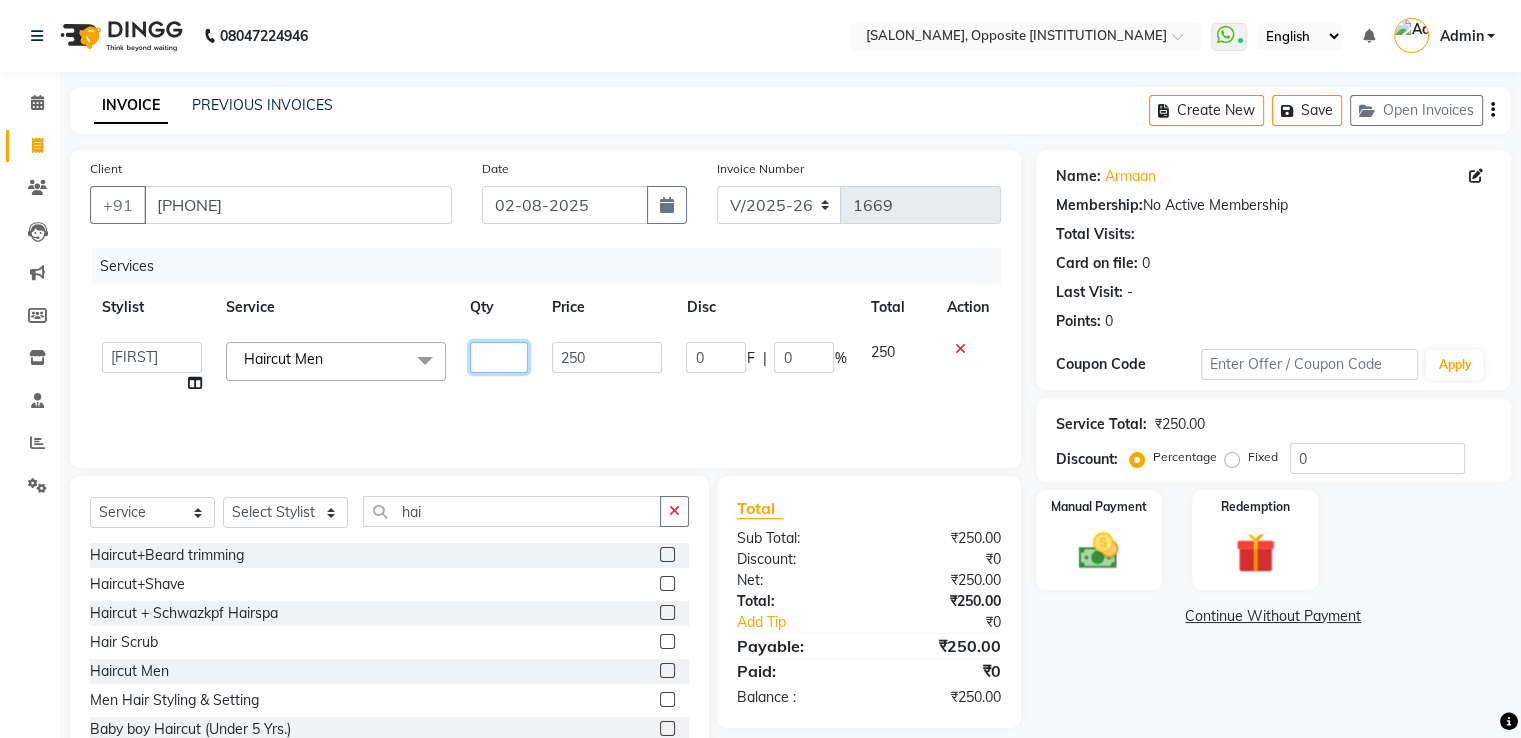 type on "2" 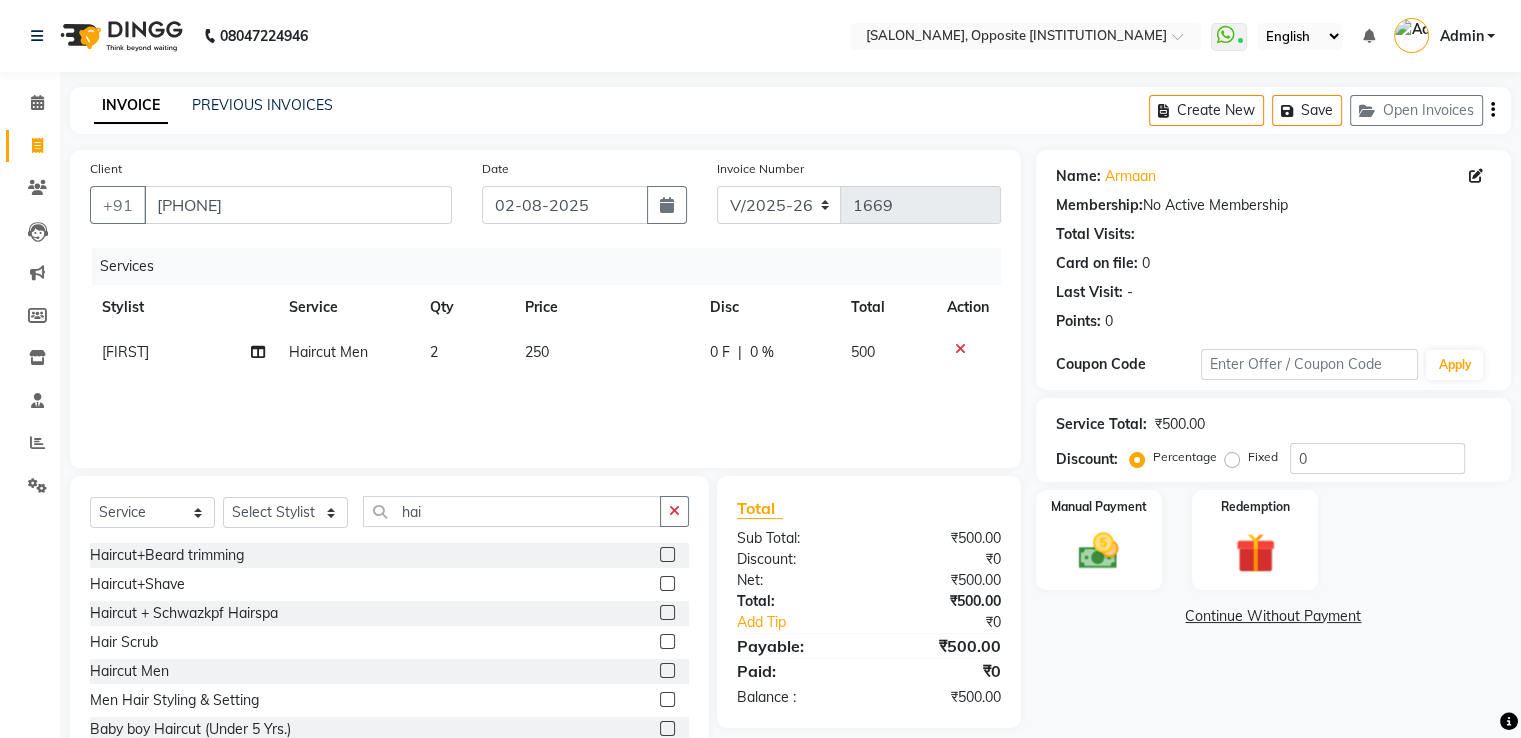 click on "Services Stylist Service Qty Price Disc Total Action [FIRST] Haircut Men 2 250 0 F | 0 % 500" 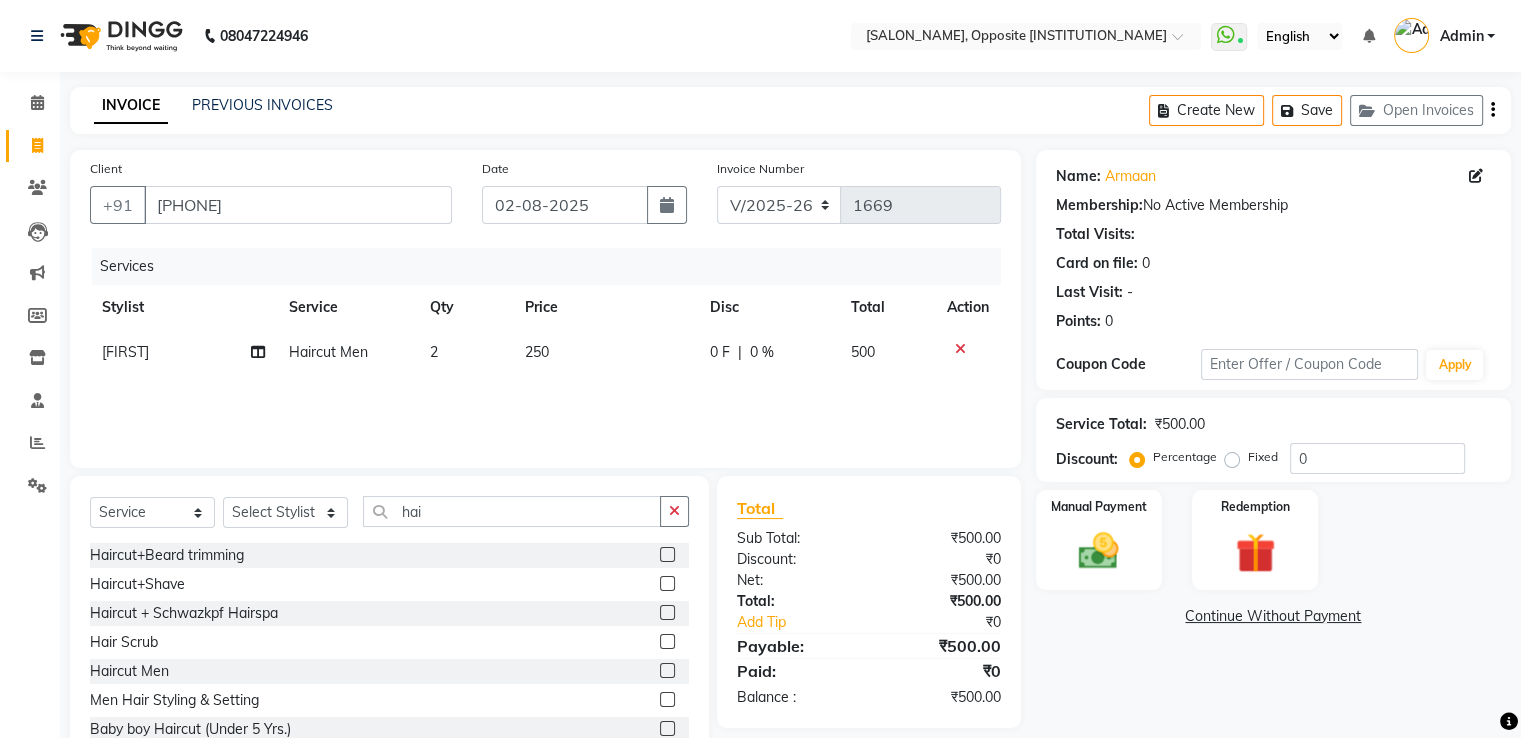 click on "[FIRST]" 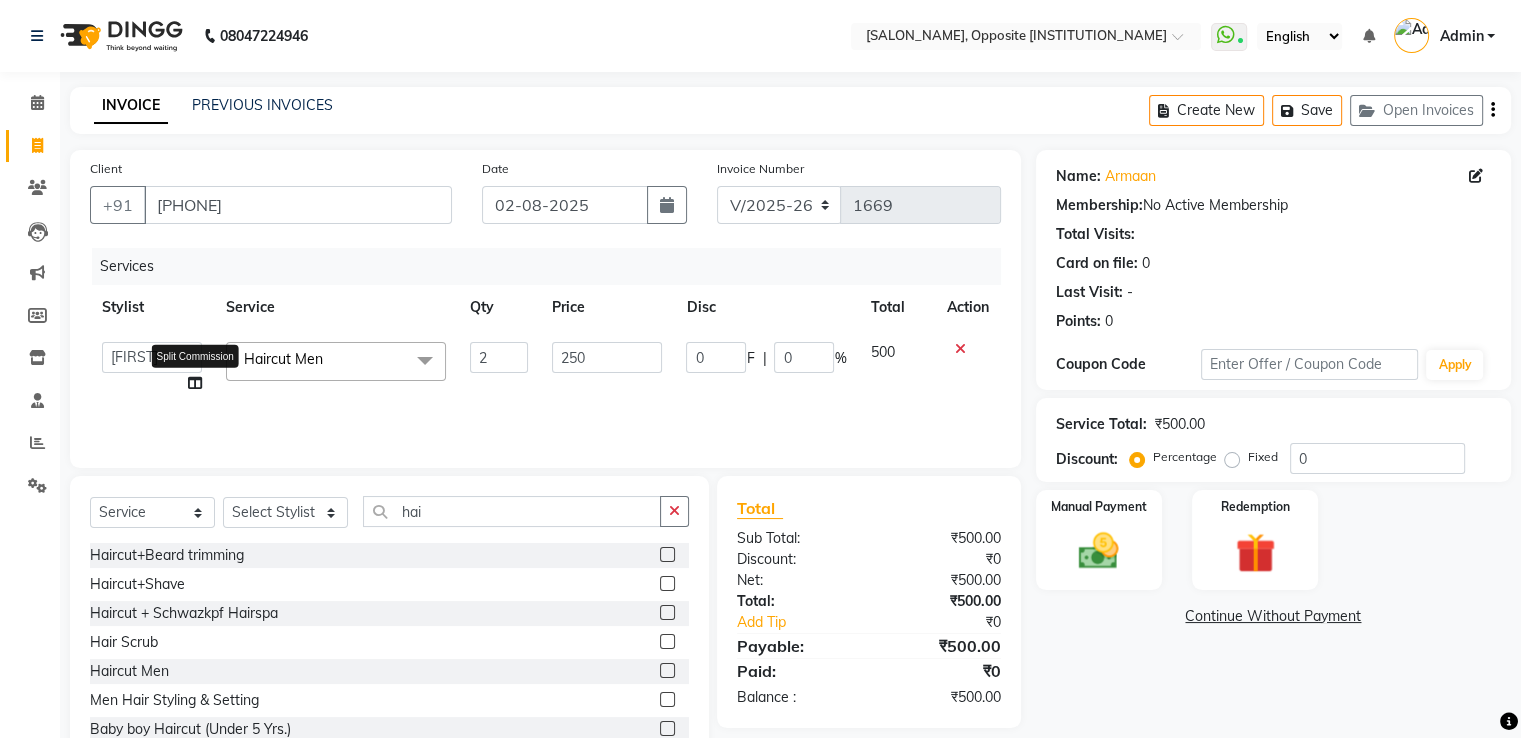 click 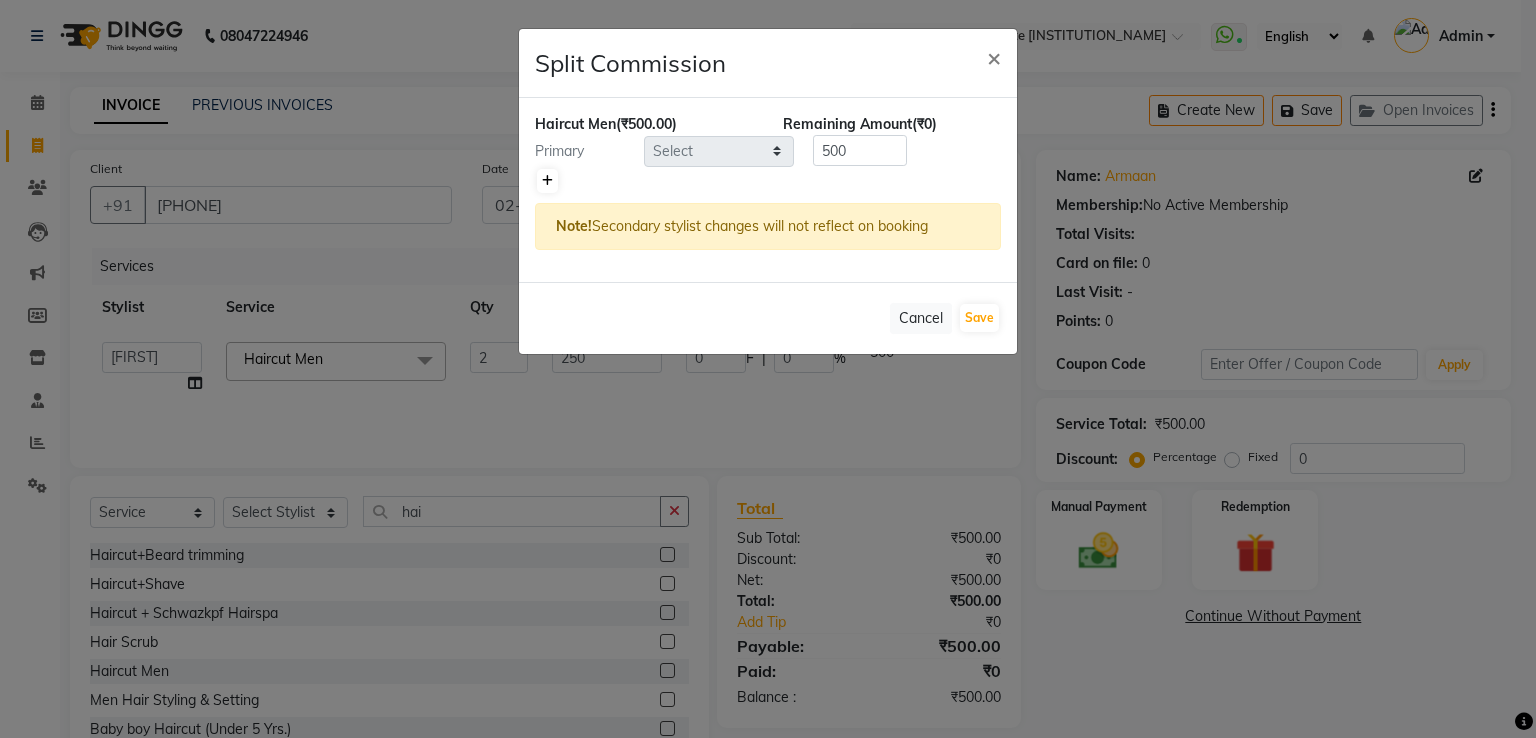 click 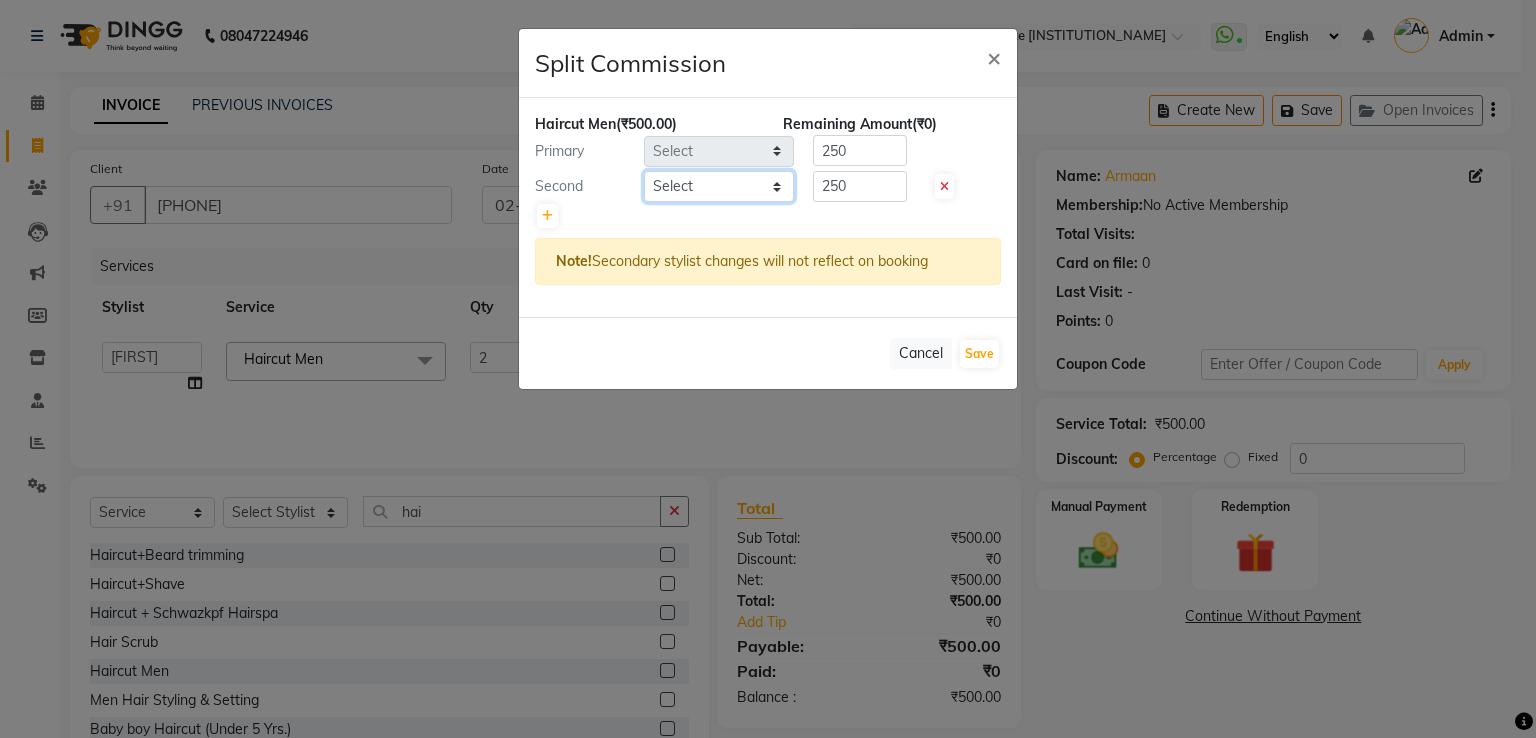click on "Select [FIRST] [FIRST] [FRONT_DESK] [FIRST] [FIRST] [FIRST] [FIRST] [FIRST] [FIRST]" 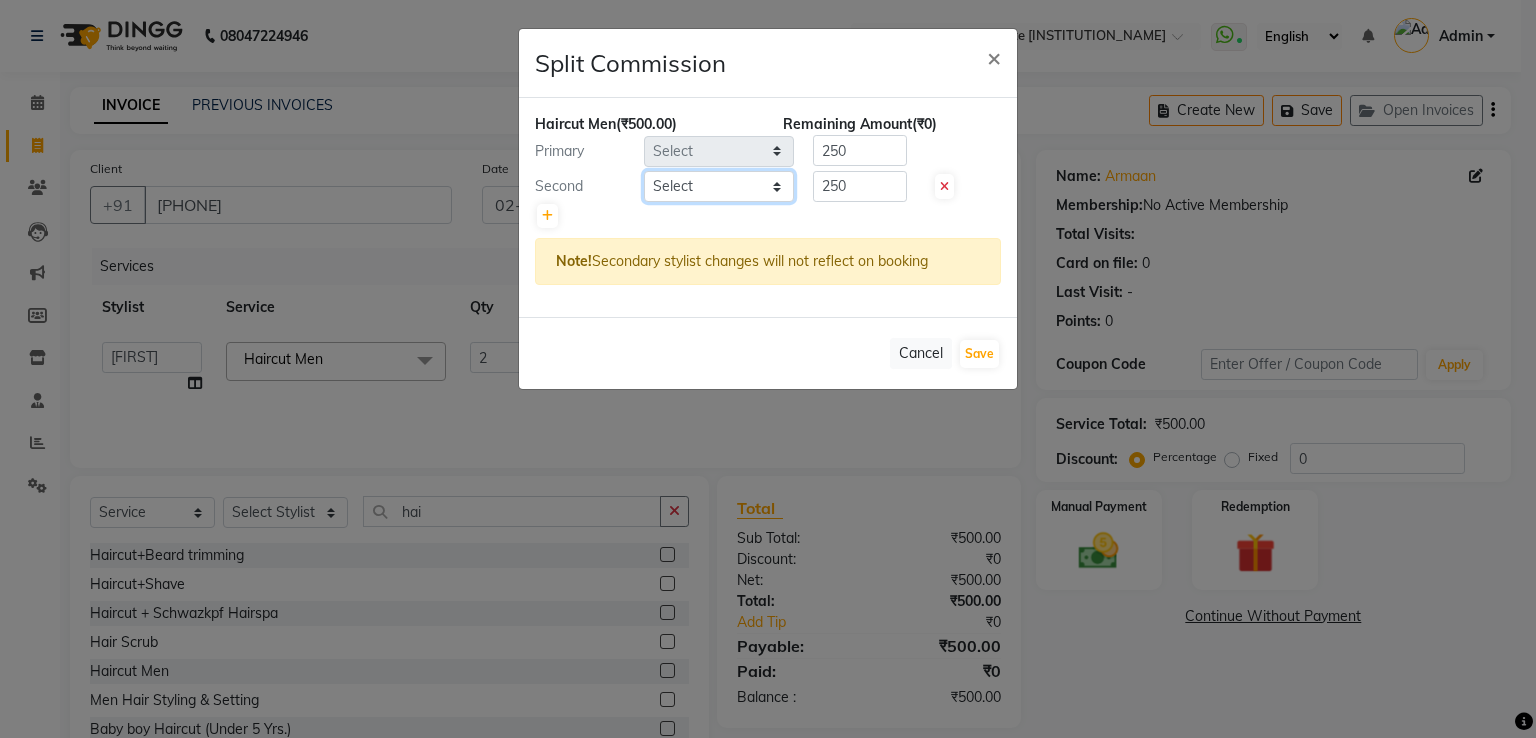 select on "20641" 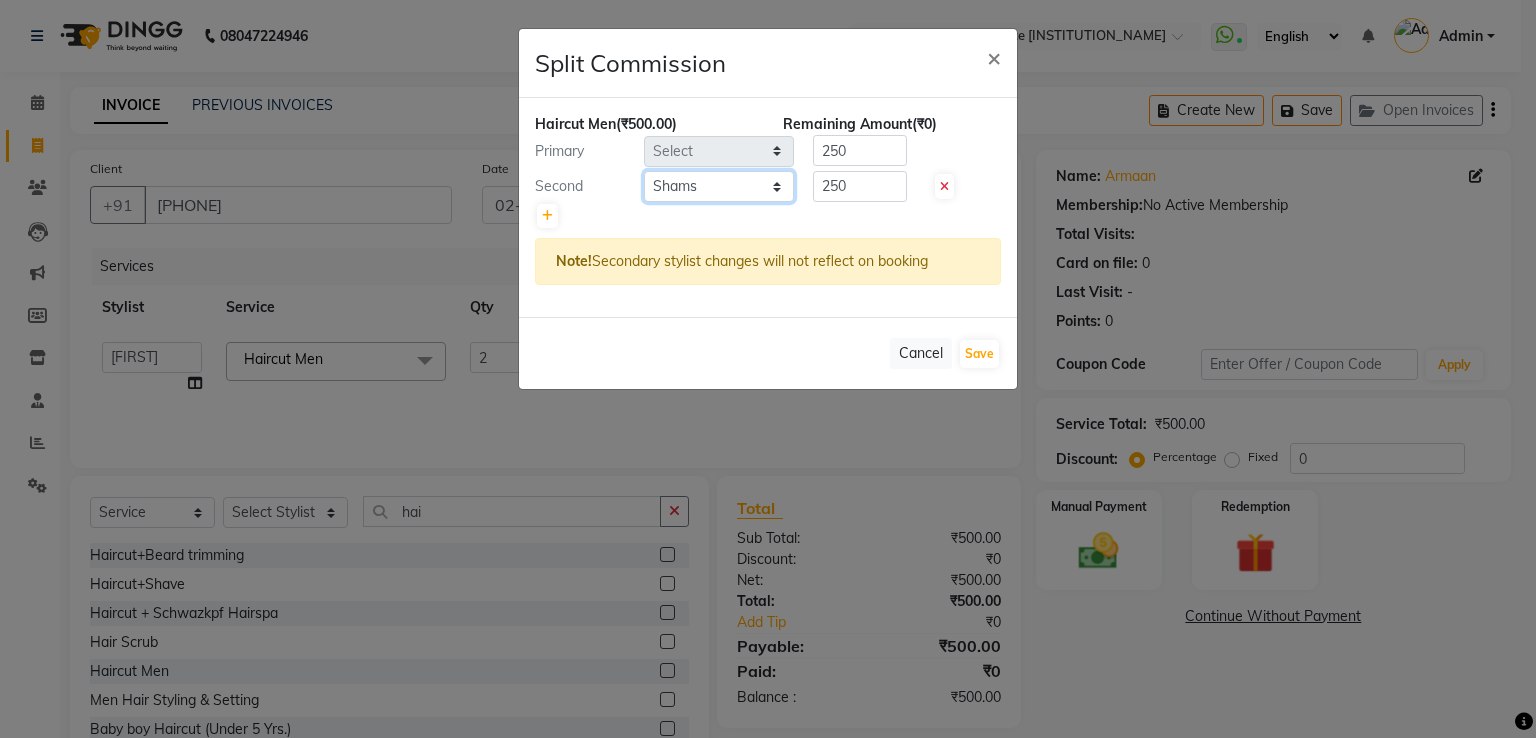click on "Select [FIRST] [FIRST] [FRONT_DESK] [FIRST] [FIRST] [FIRST] [FIRST] [FIRST] [FIRST]" 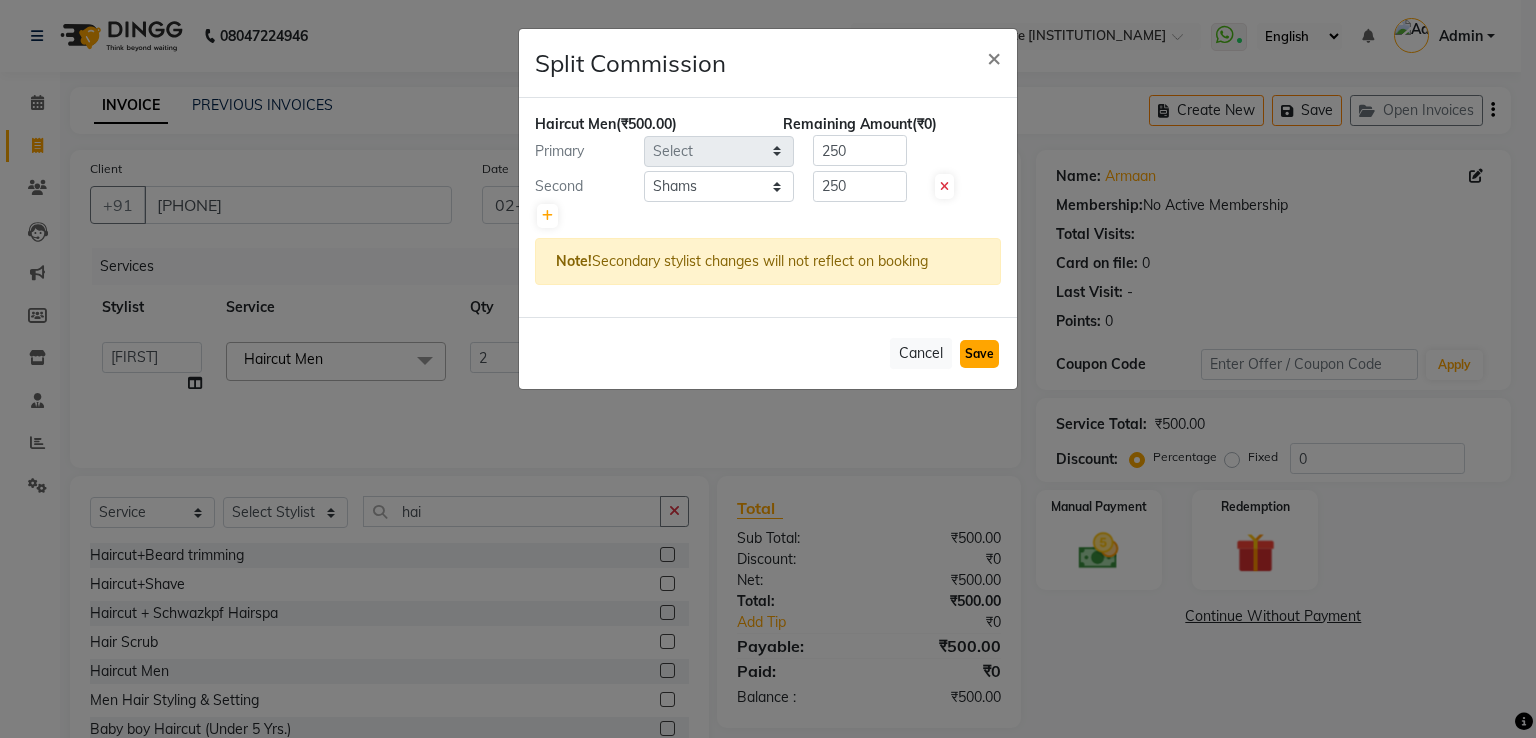 click on "Save" 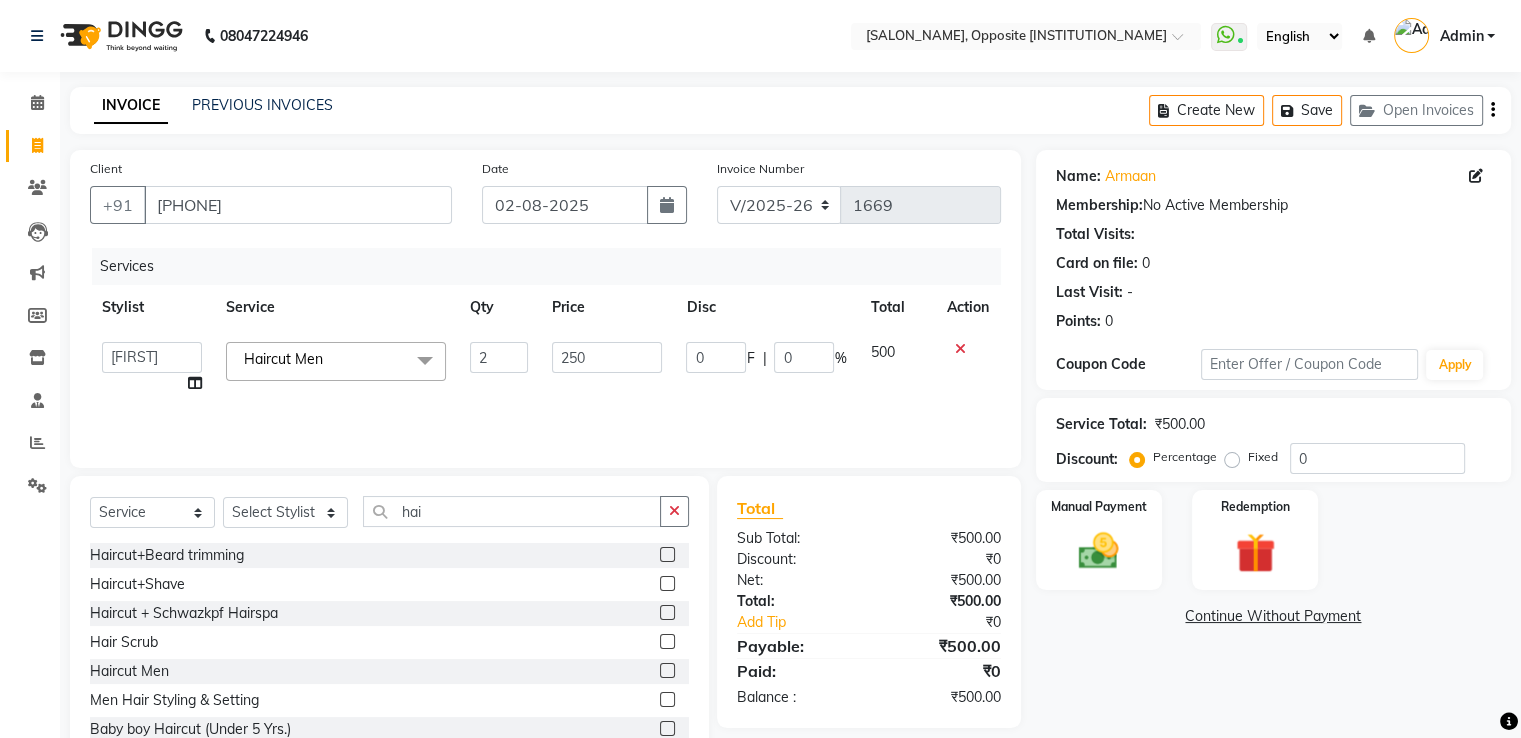 scroll, scrollTop: 64, scrollLeft: 0, axis: vertical 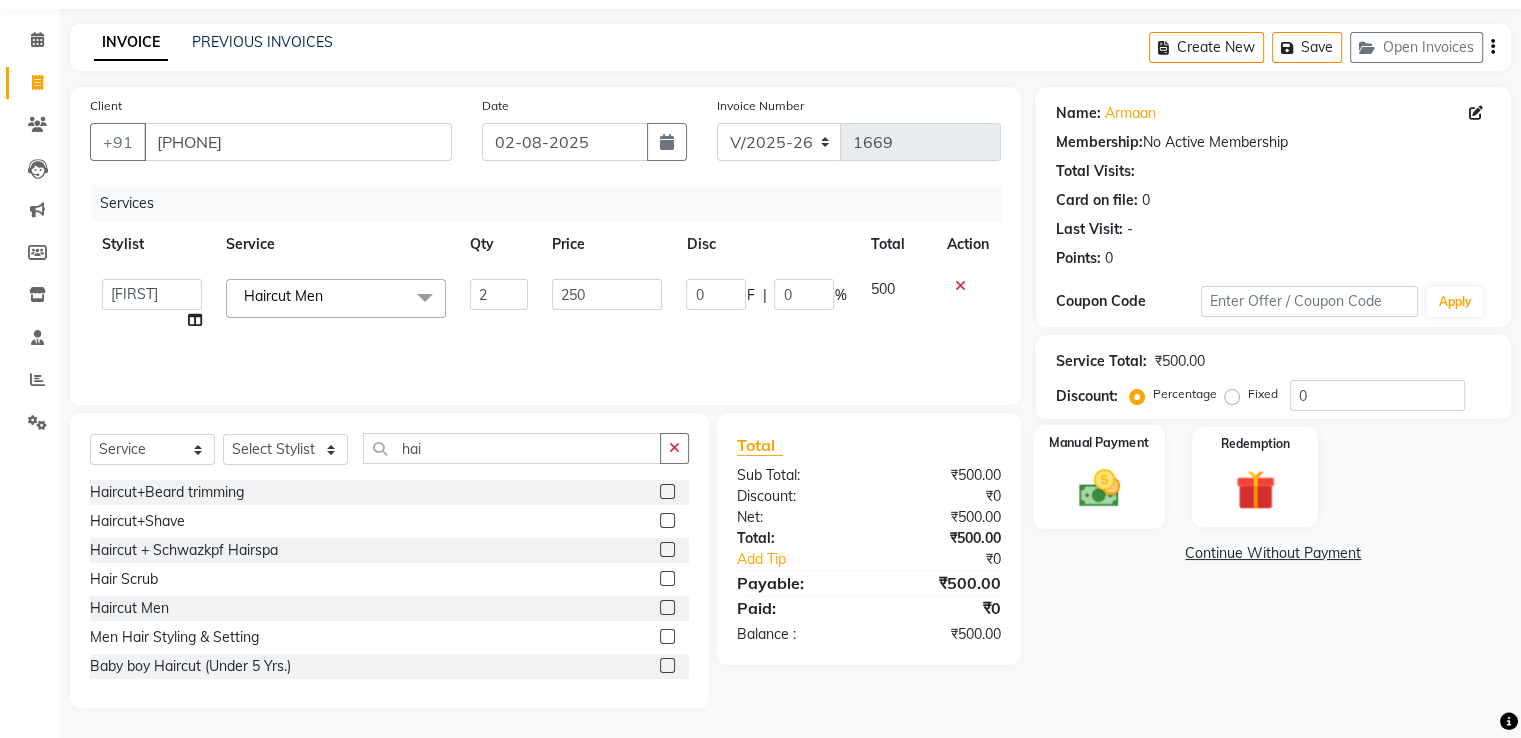 click 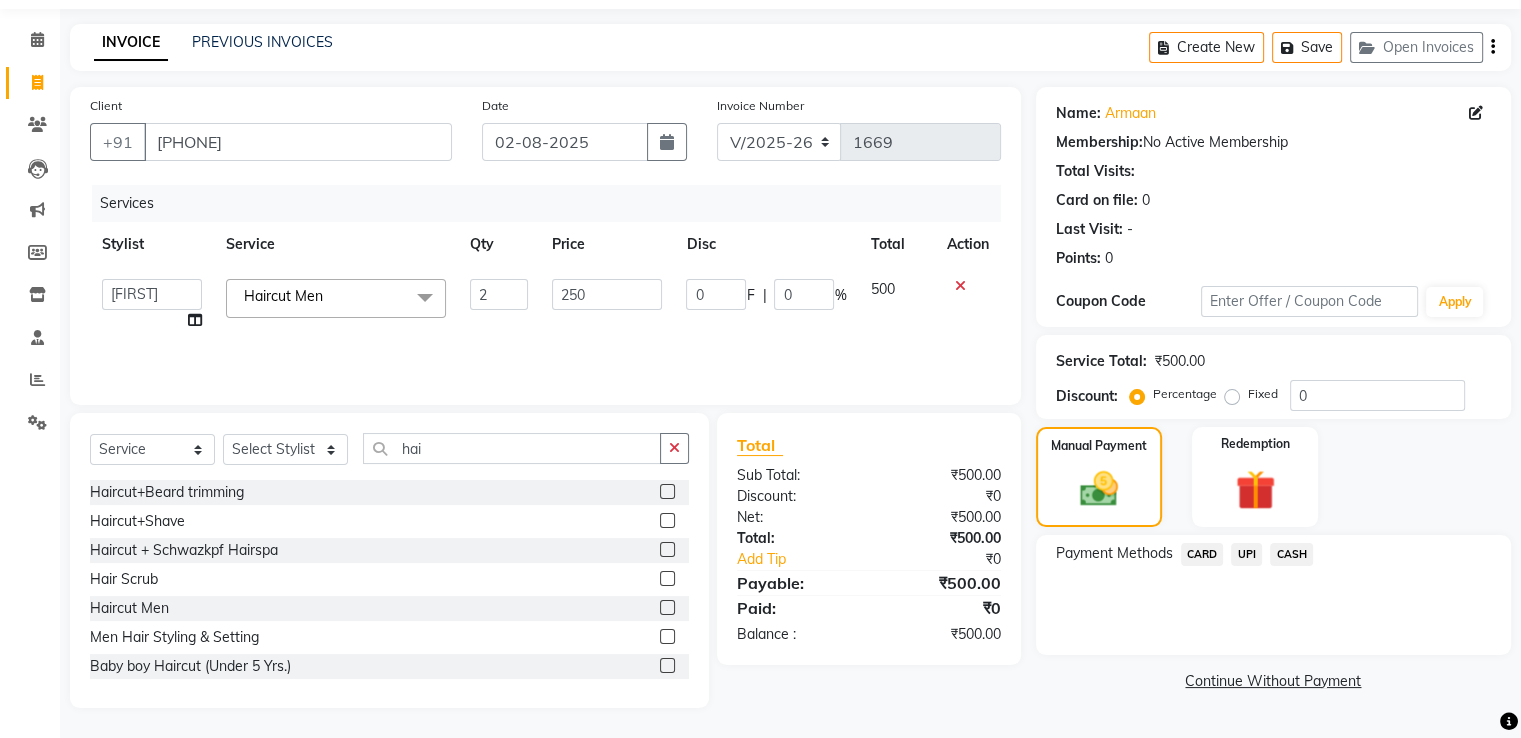 click on "CASH" 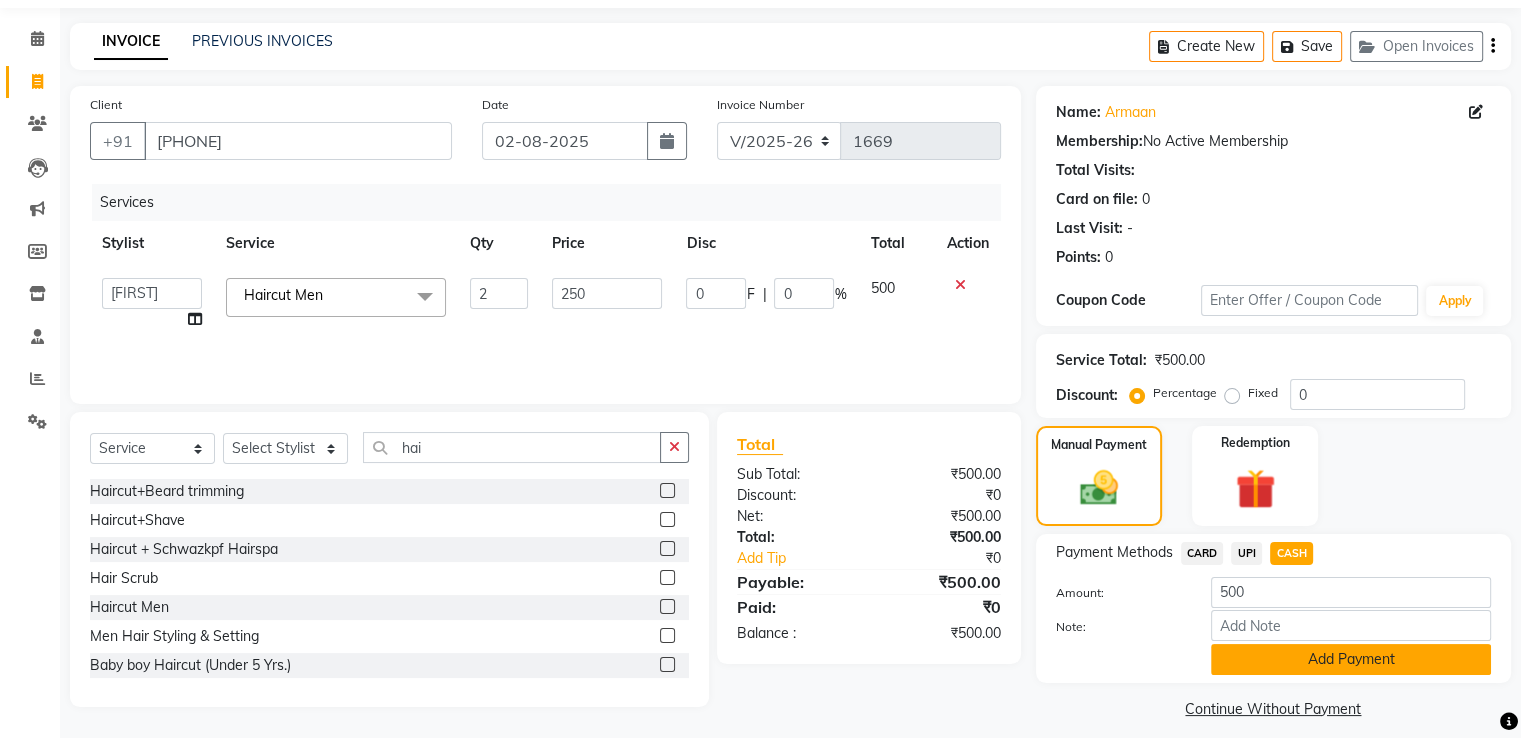 click on "Add Payment" 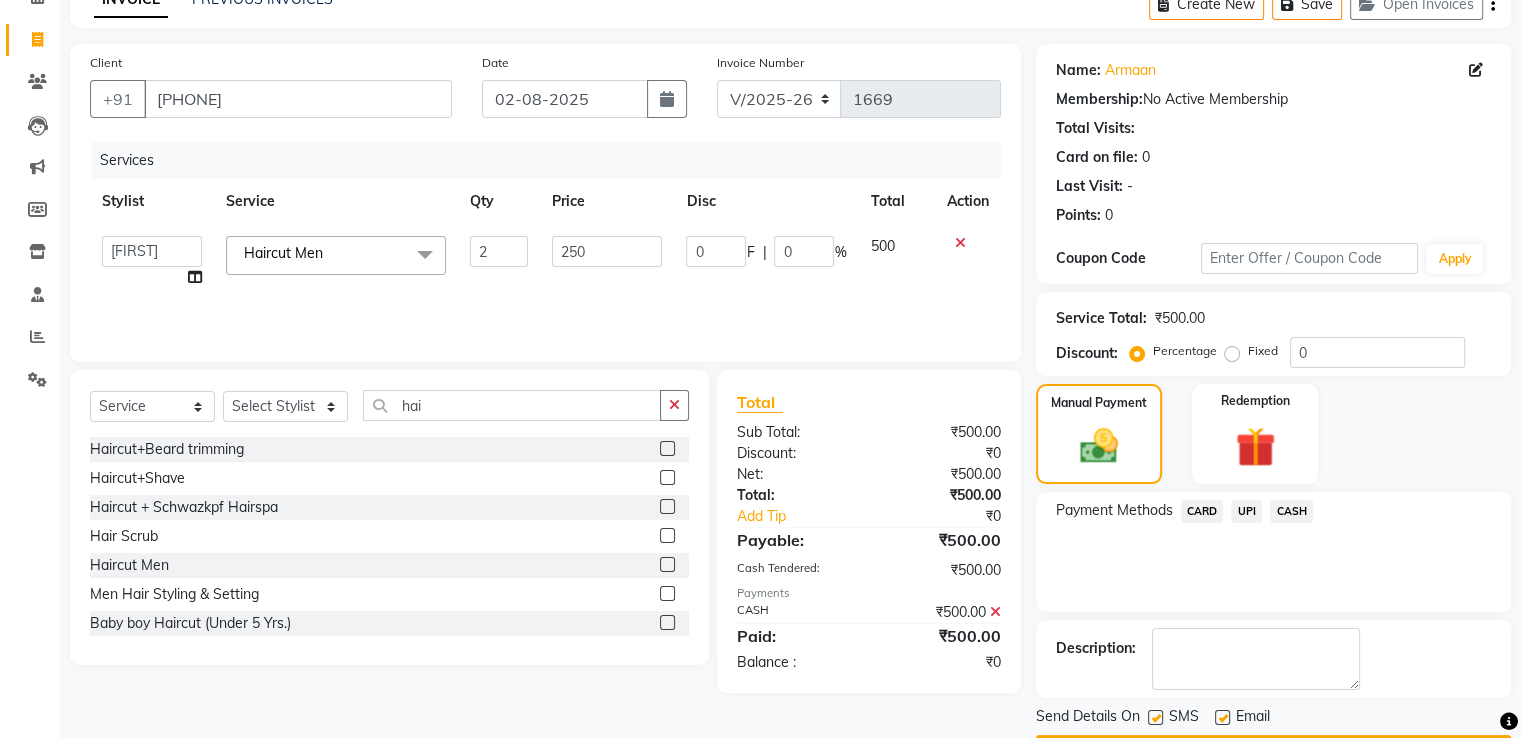 scroll, scrollTop: 163, scrollLeft: 0, axis: vertical 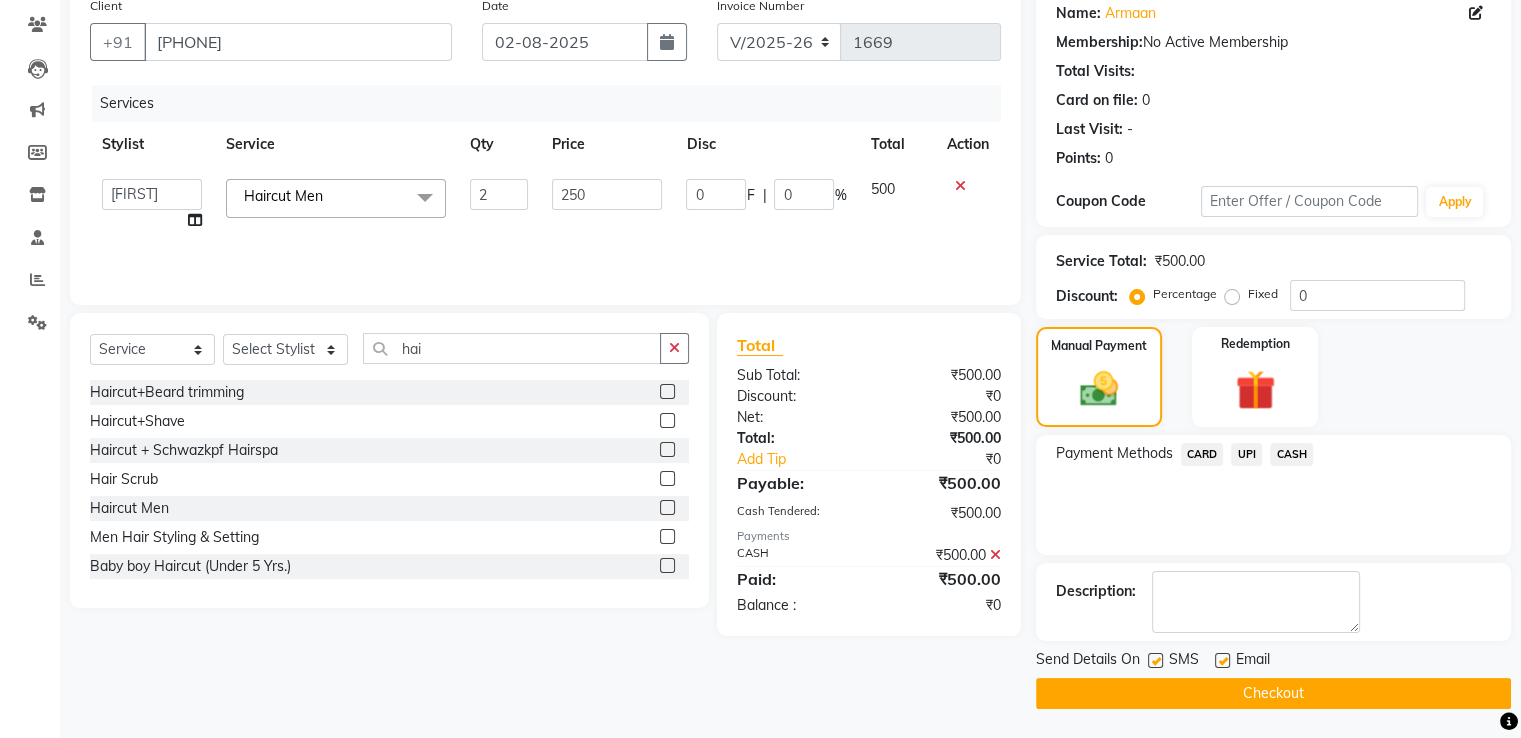 click on "Checkout" 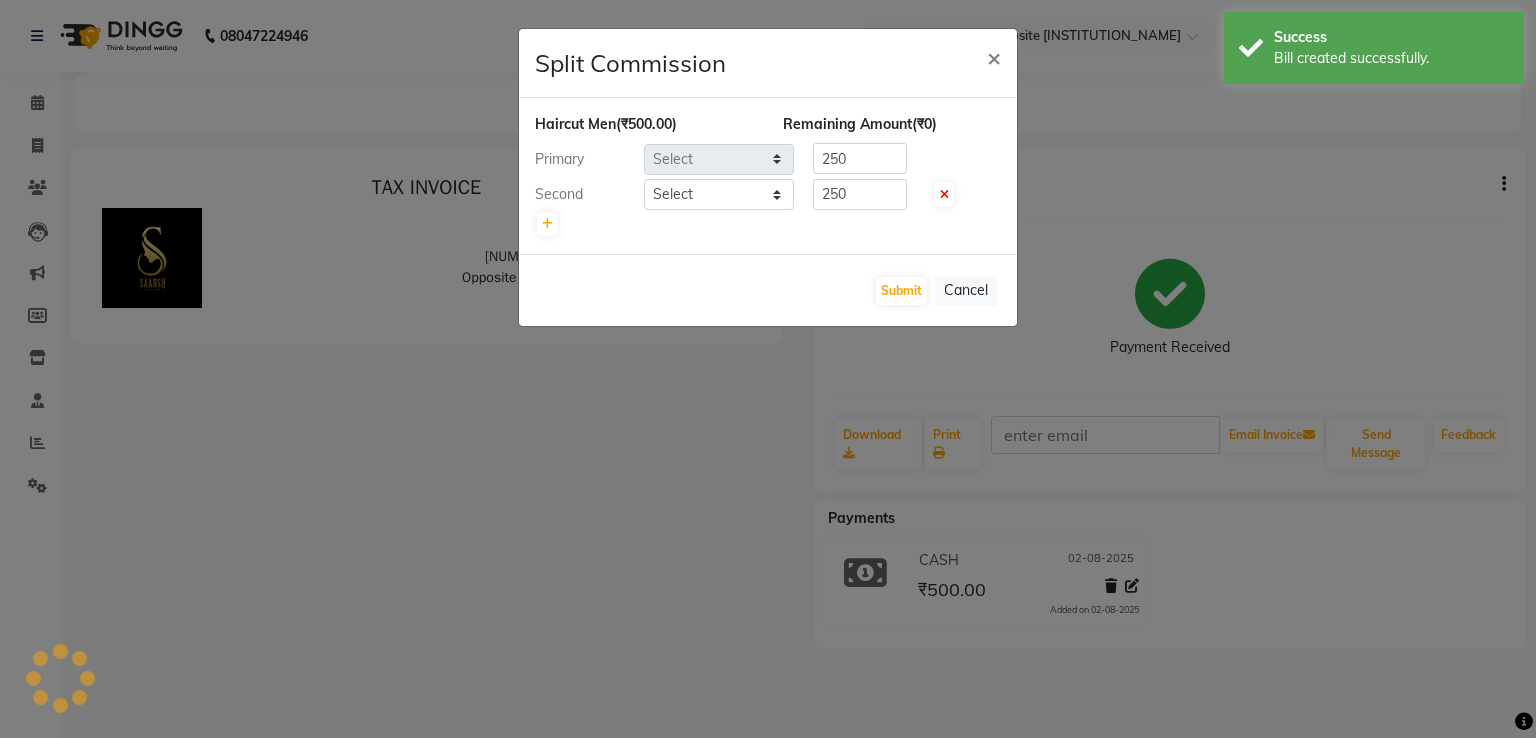 scroll, scrollTop: 0, scrollLeft: 0, axis: both 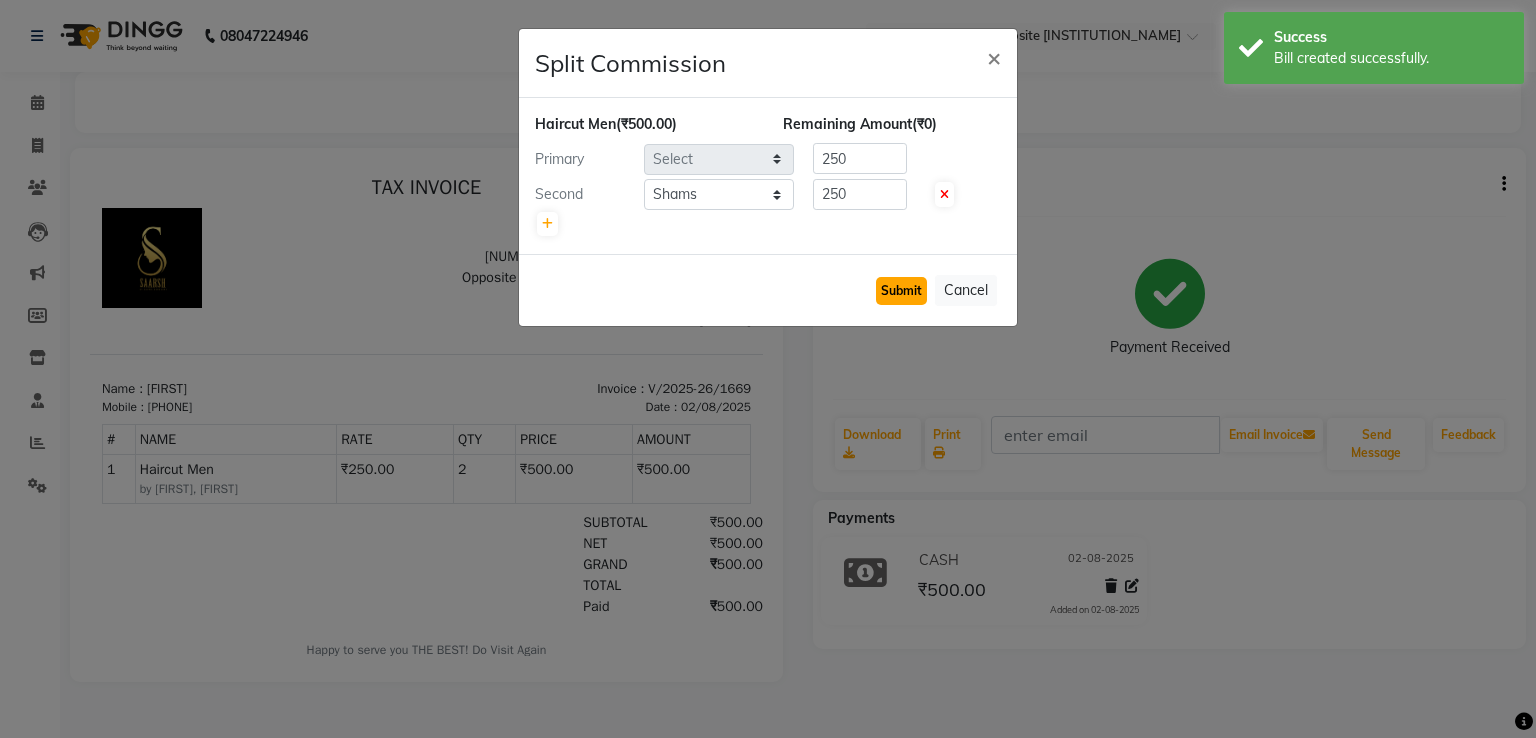 click on "Submit" 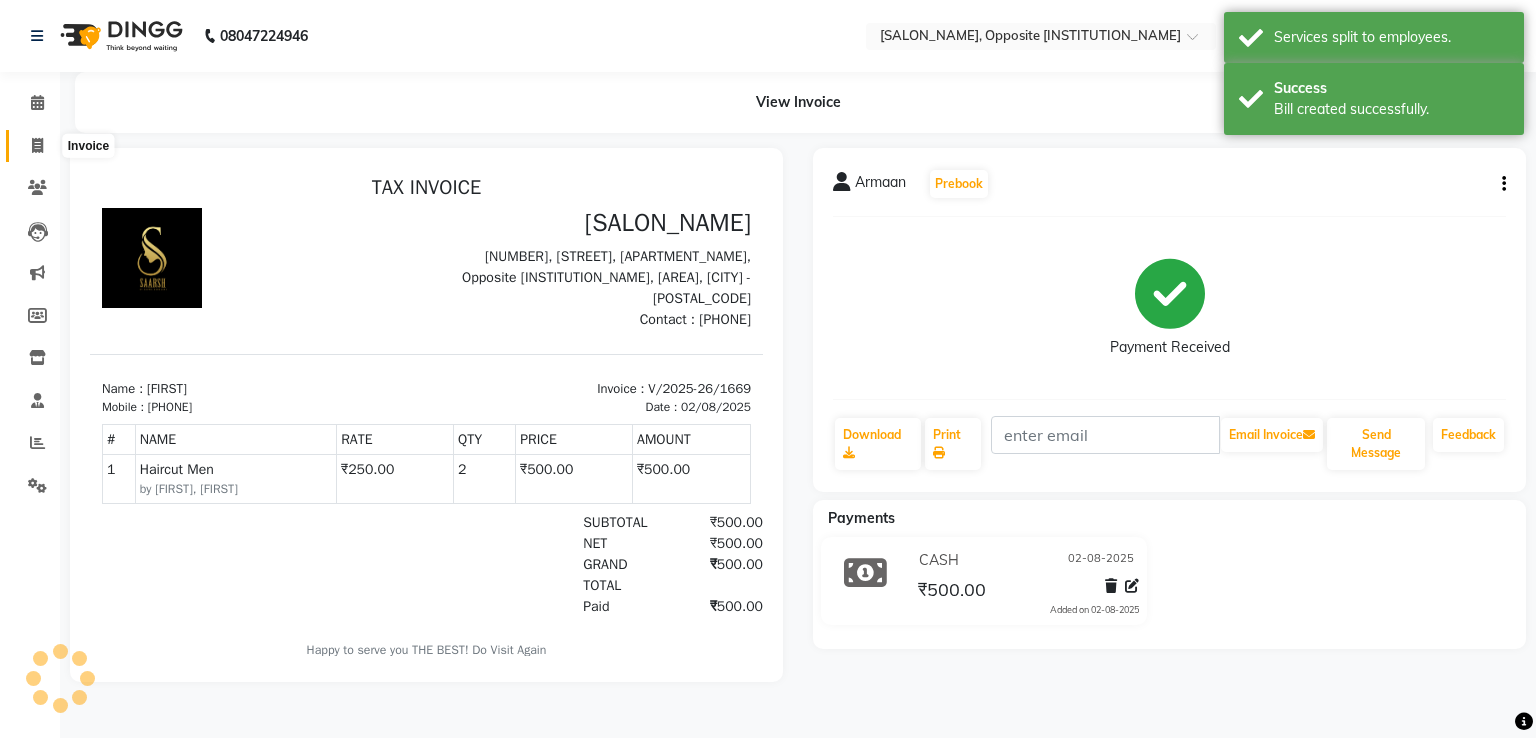 click 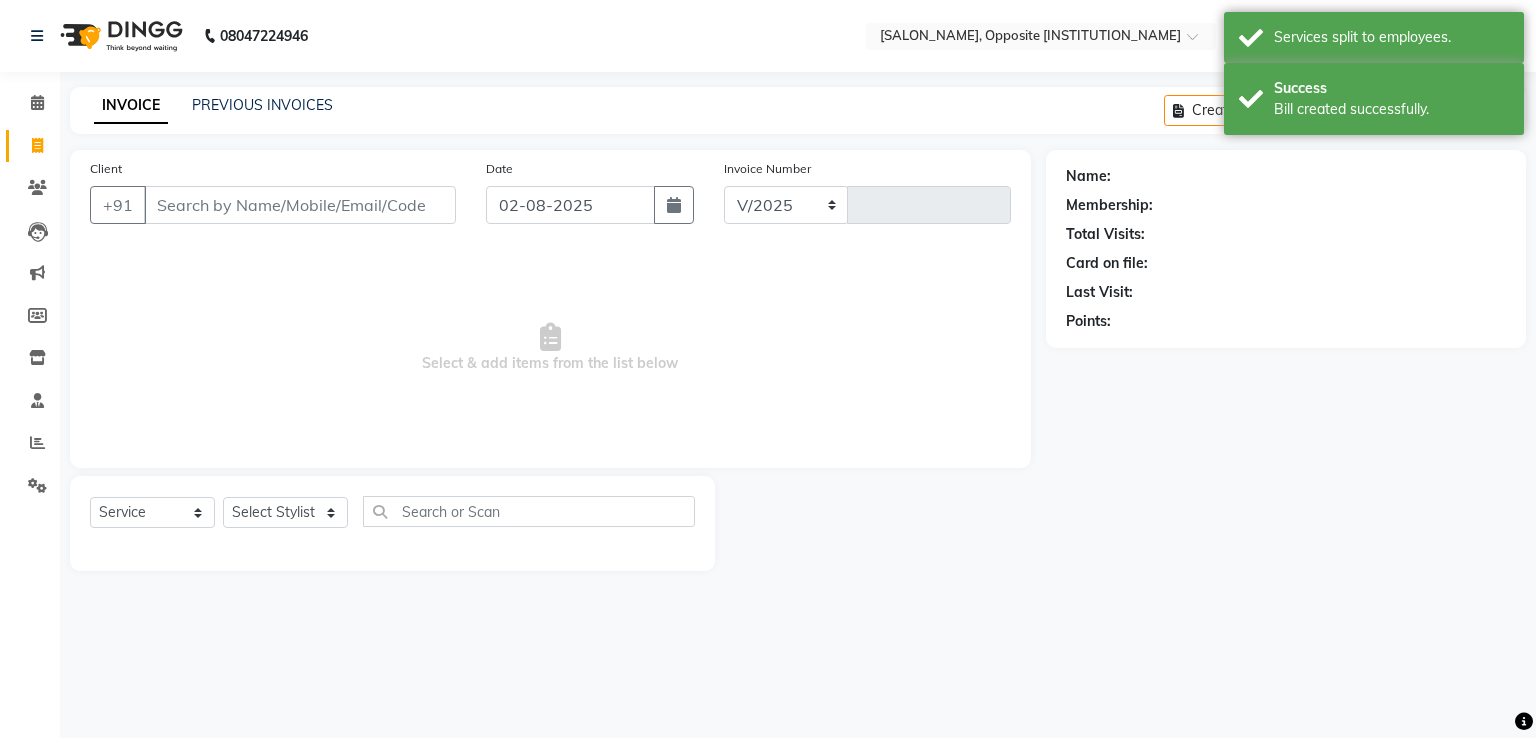 select on "3962" 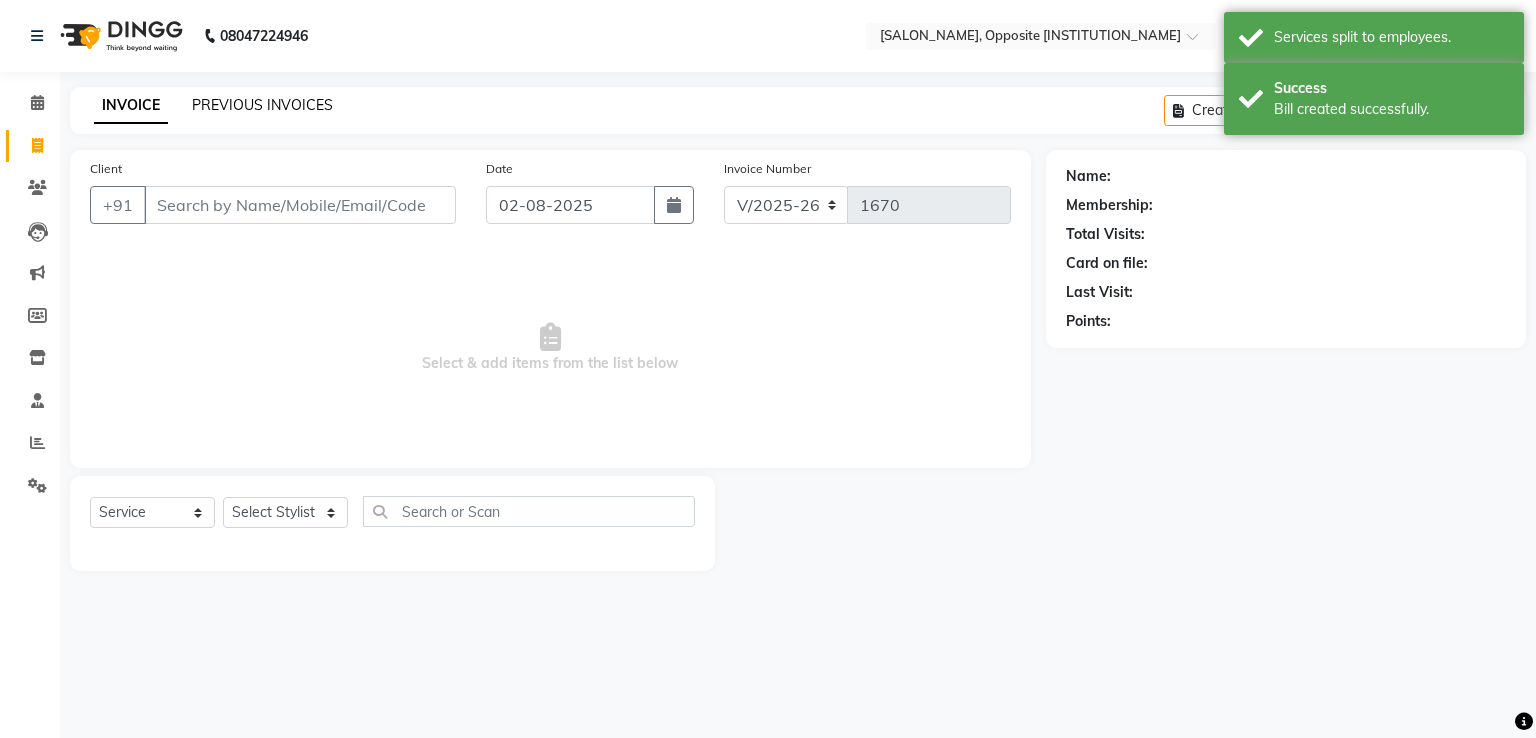 click on "PREVIOUS INVOICES" 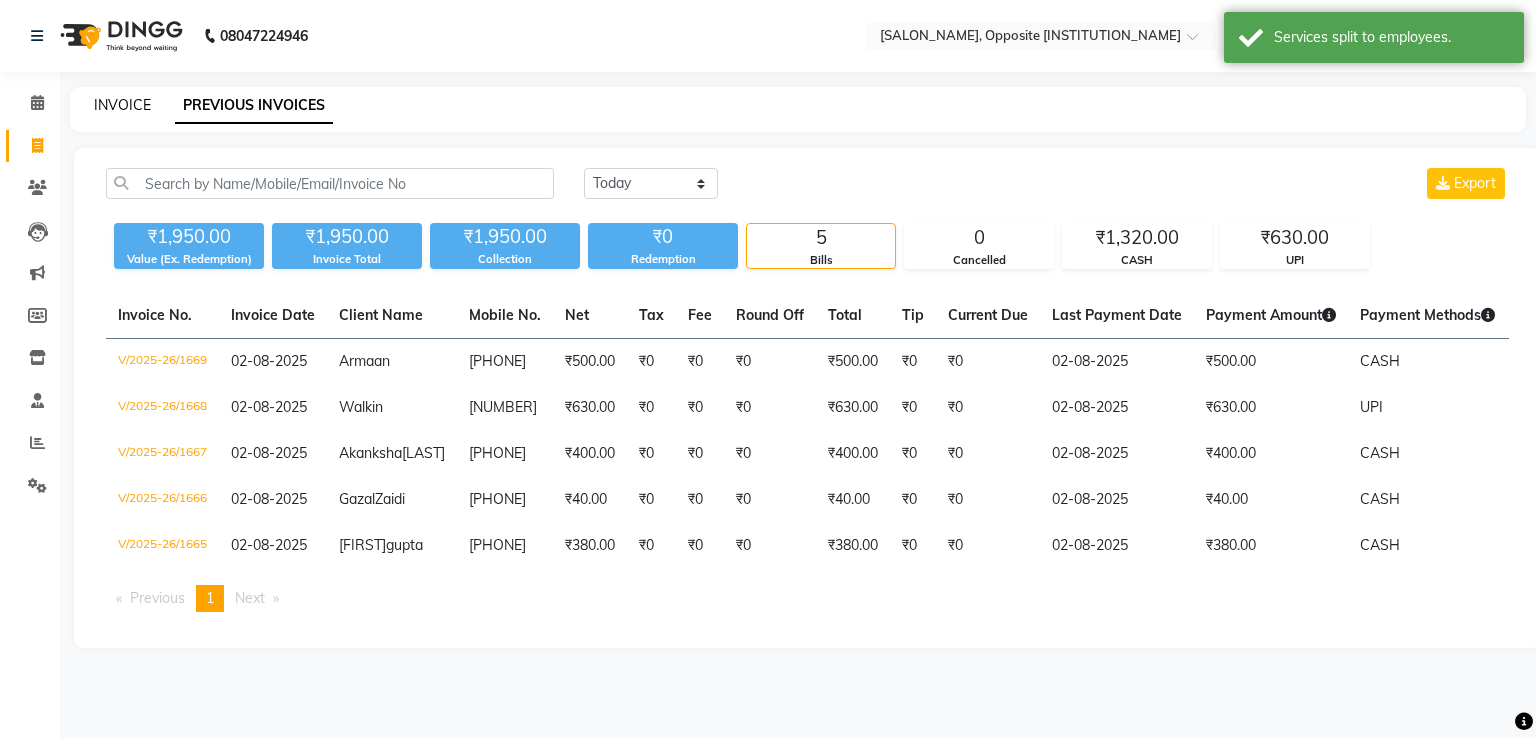 click on "INVOICE" 